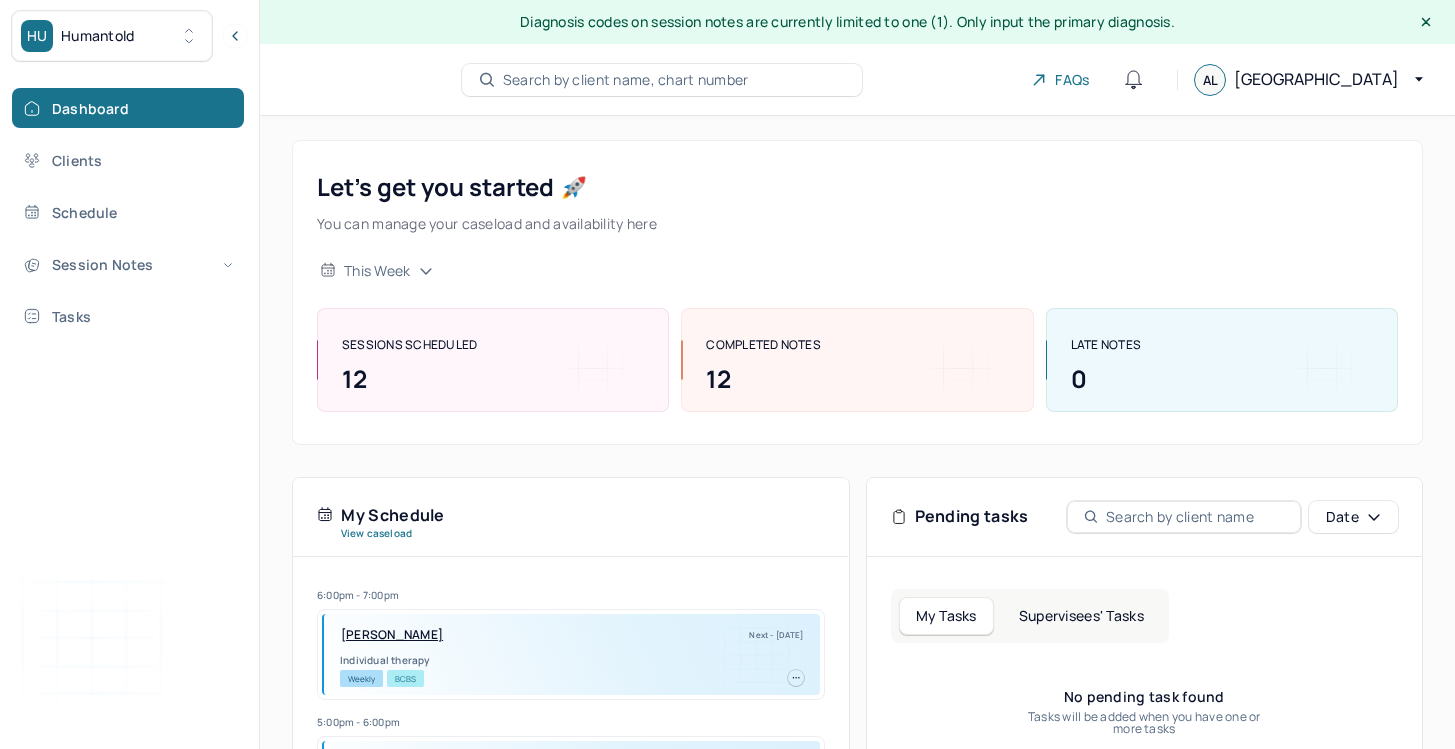 scroll, scrollTop: 0, scrollLeft: 0, axis: both 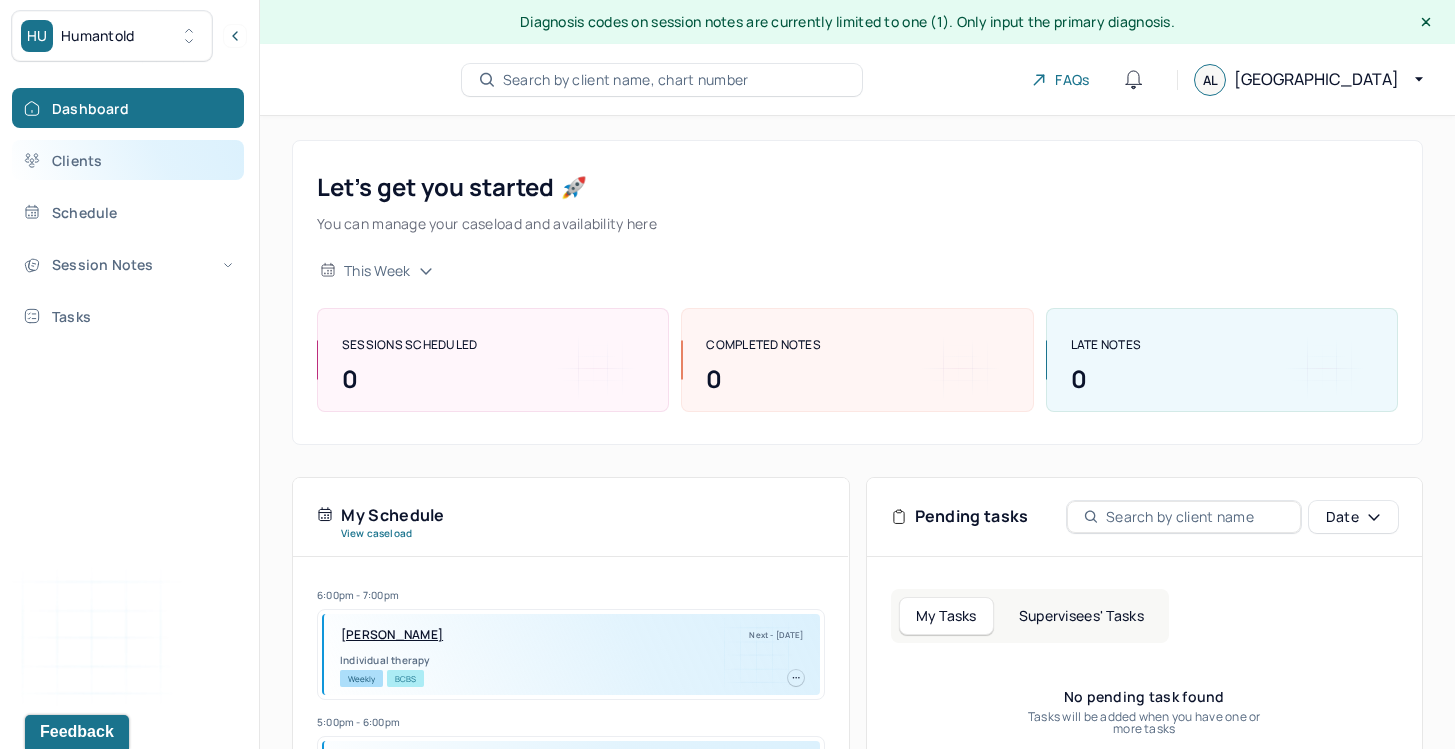click on "Clients" at bounding box center (128, 160) 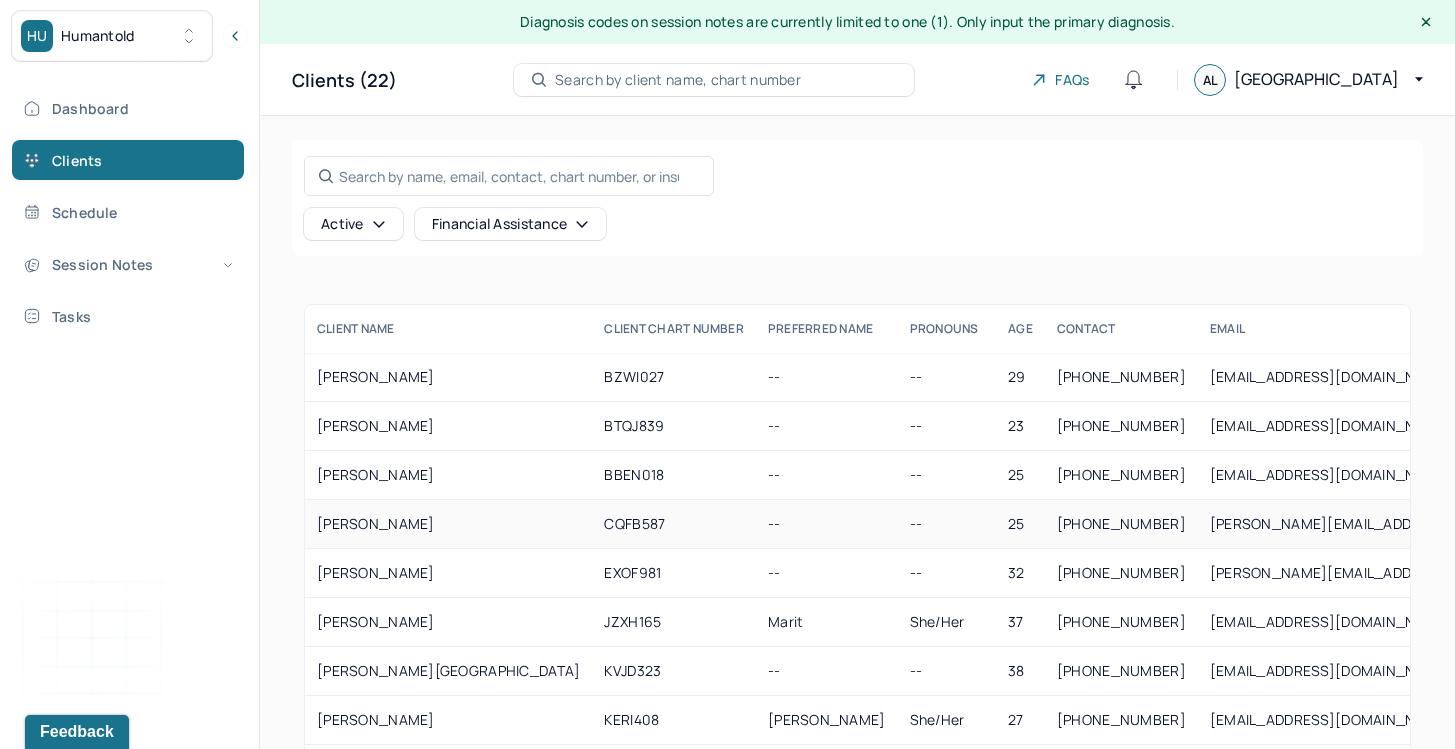 scroll, scrollTop: 590, scrollLeft: 0, axis: vertical 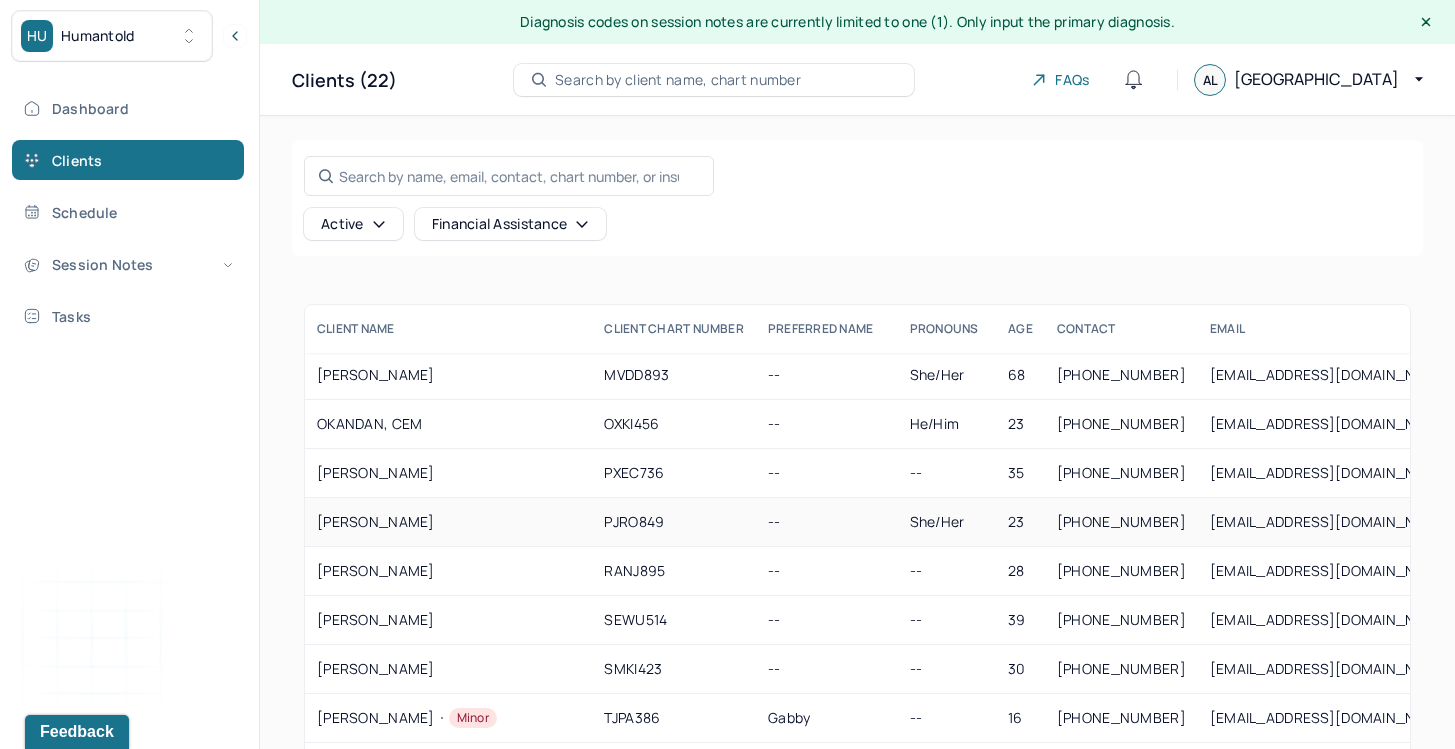 click on "[PERSON_NAME]" at bounding box center [448, 522] 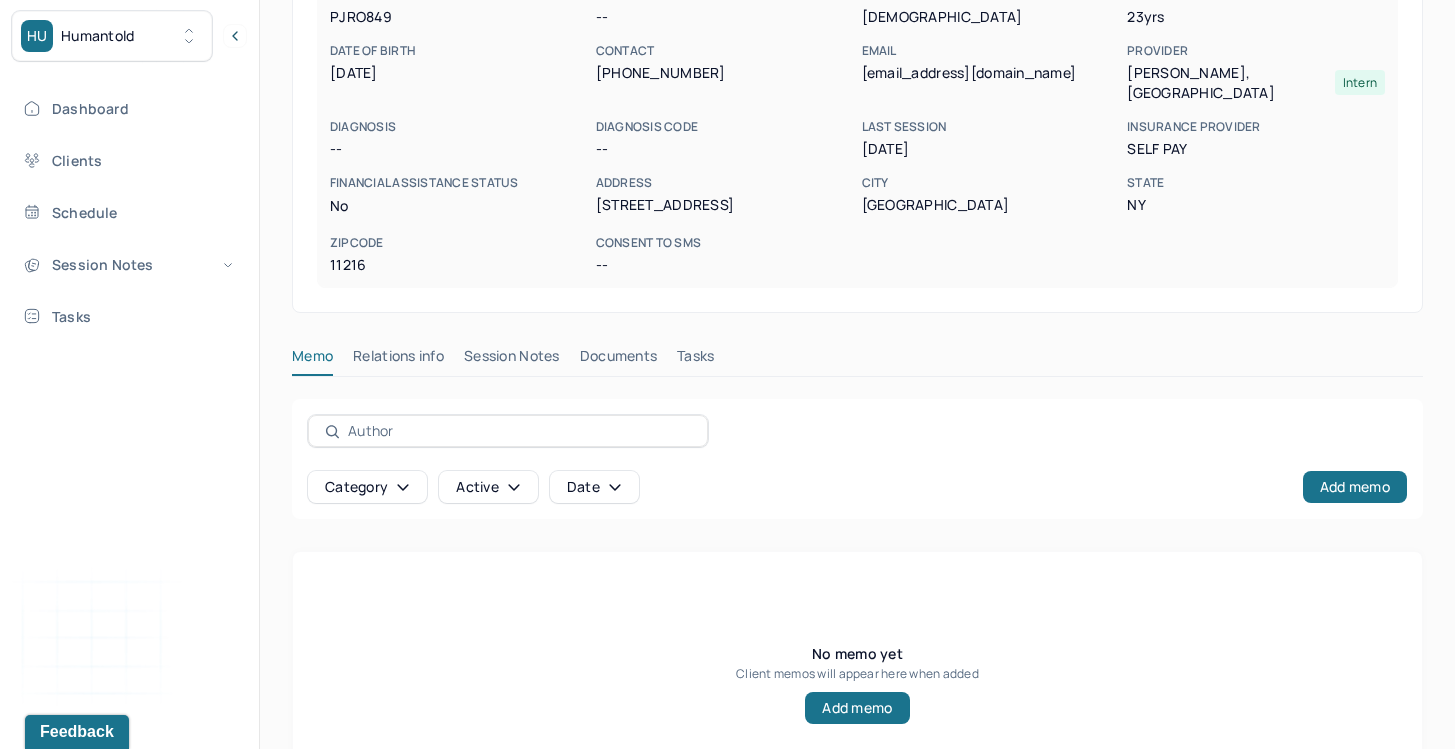 scroll, scrollTop: 352, scrollLeft: 0, axis: vertical 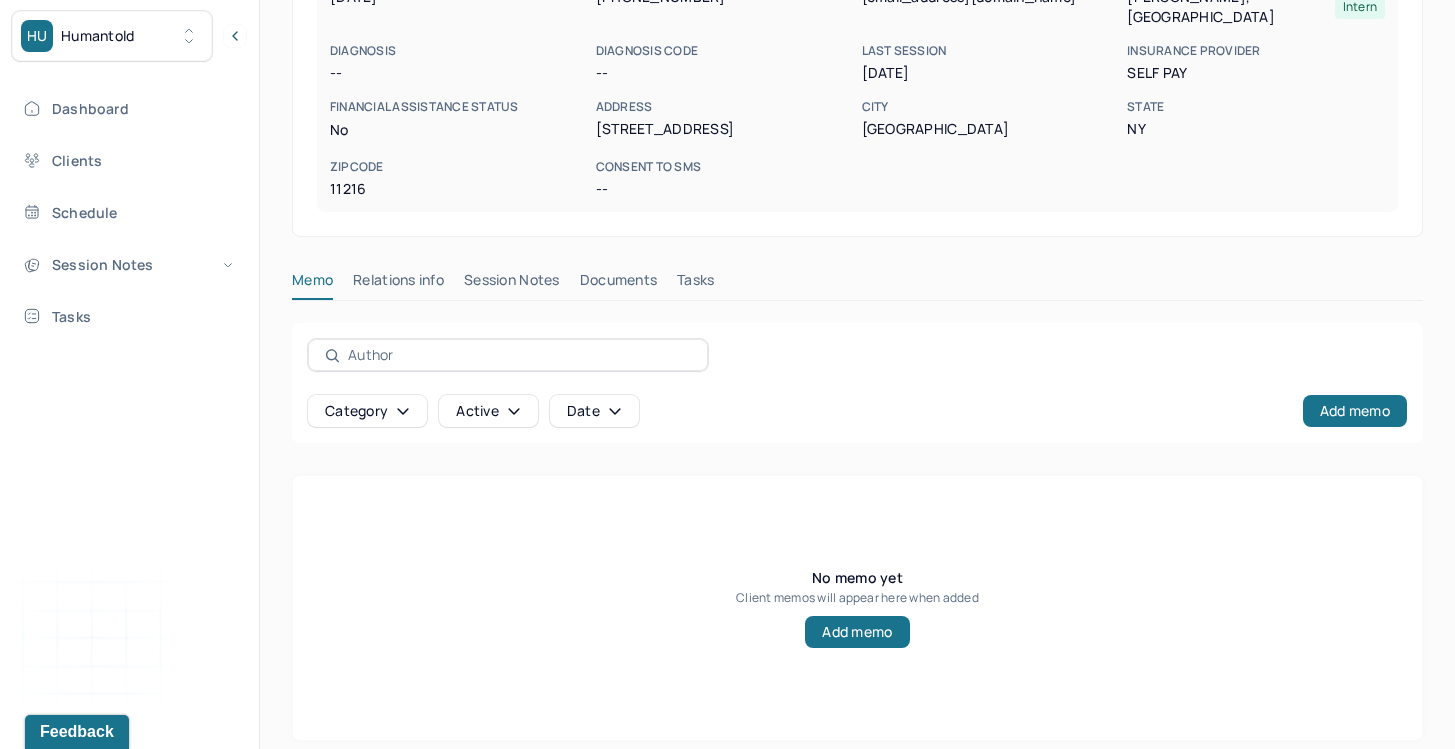 click on "Session Notes" at bounding box center (512, 284) 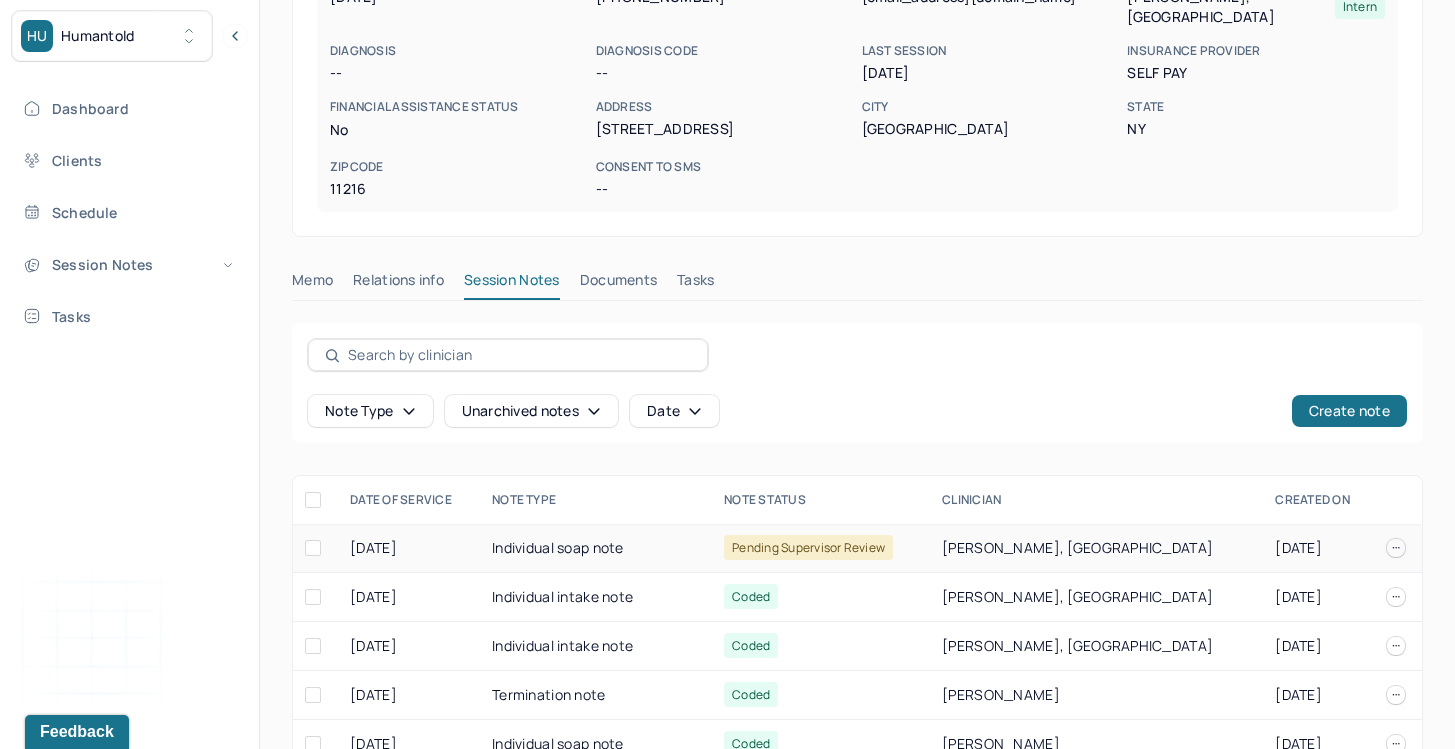 click on "Individual soap note" at bounding box center [596, 548] 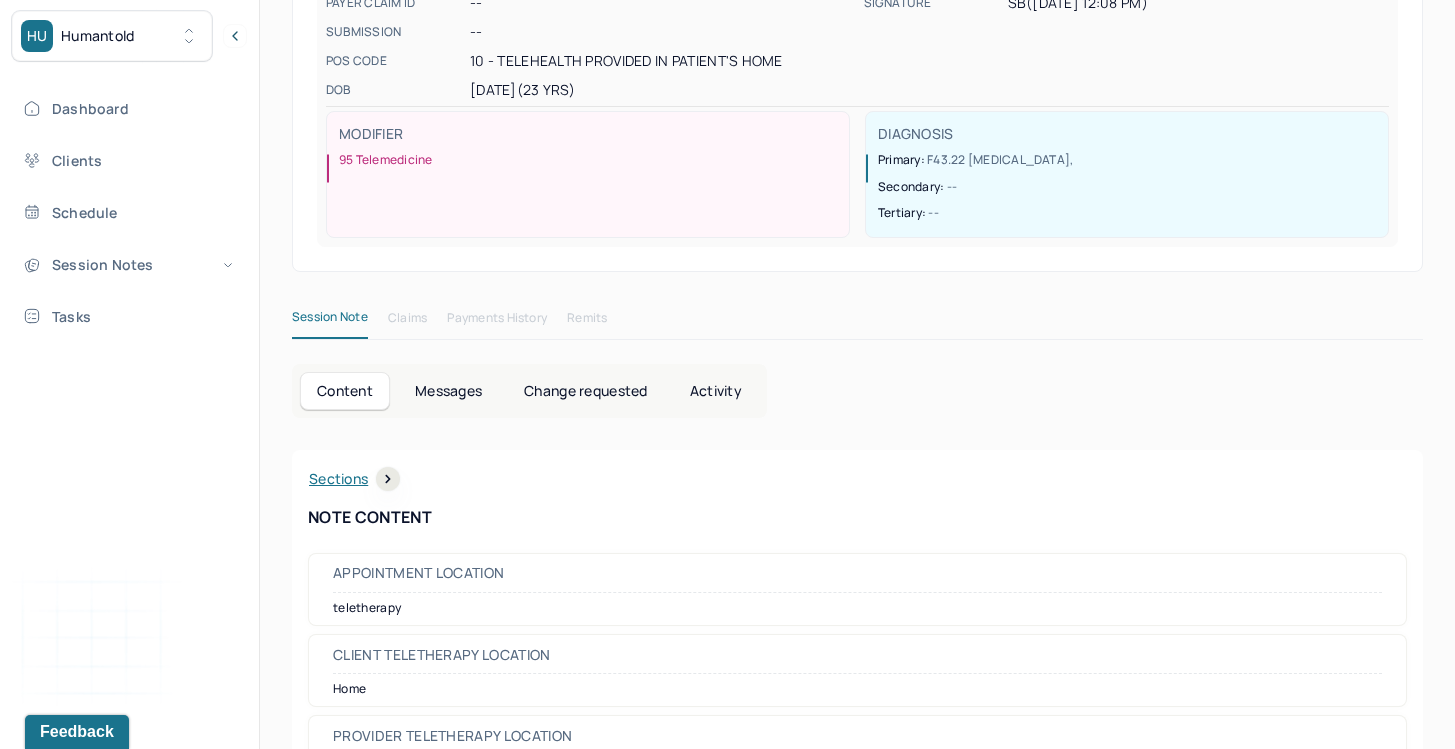 click on "Change requested" at bounding box center [585, 391] 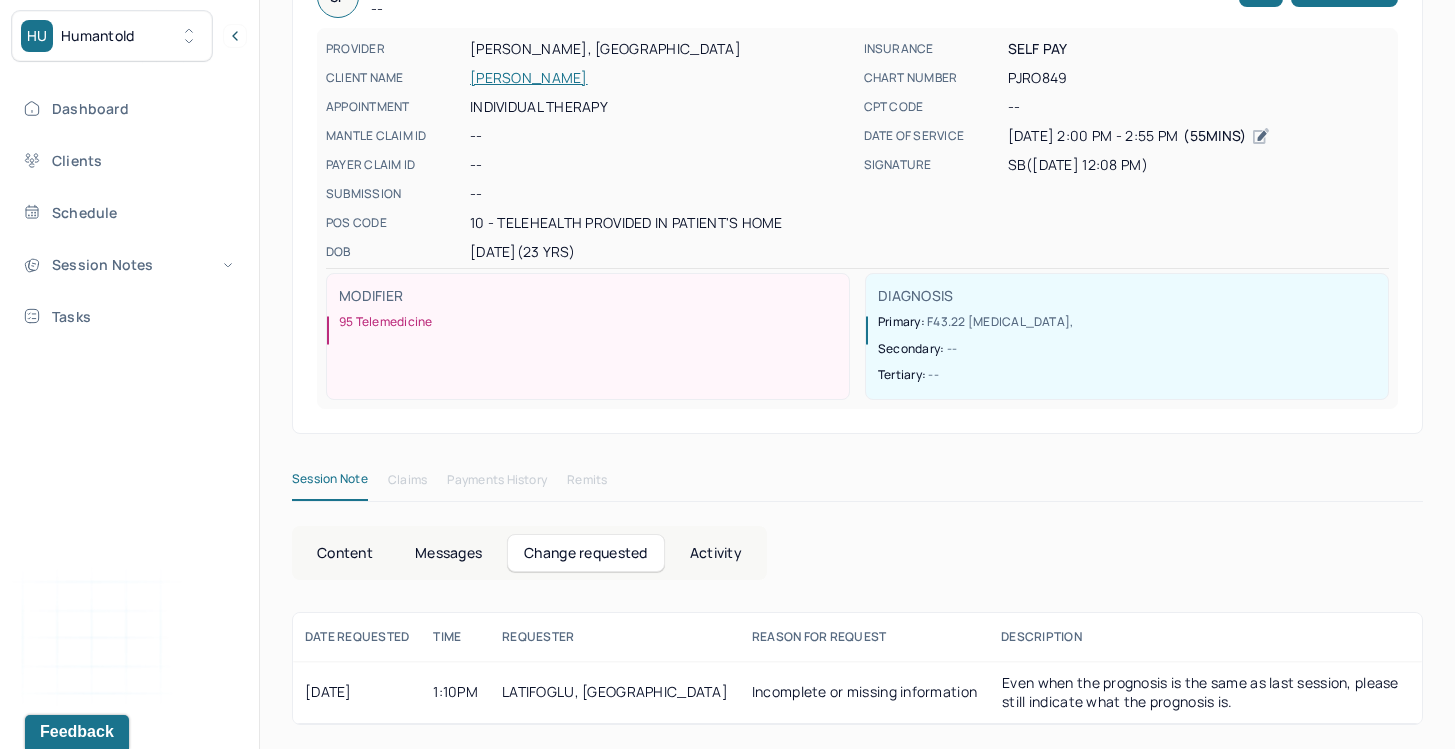 scroll, scrollTop: 191, scrollLeft: 0, axis: vertical 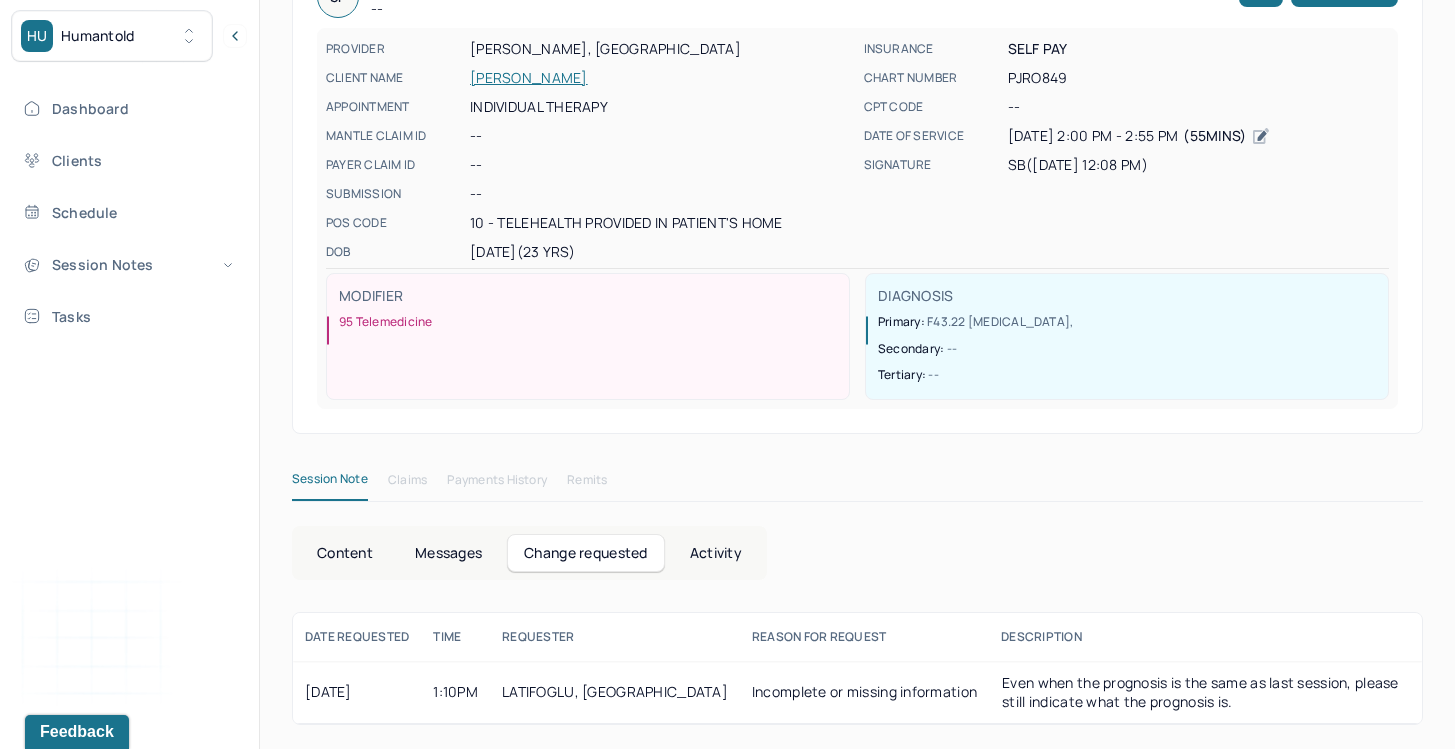 click on "Content" at bounding box center (345, 553) 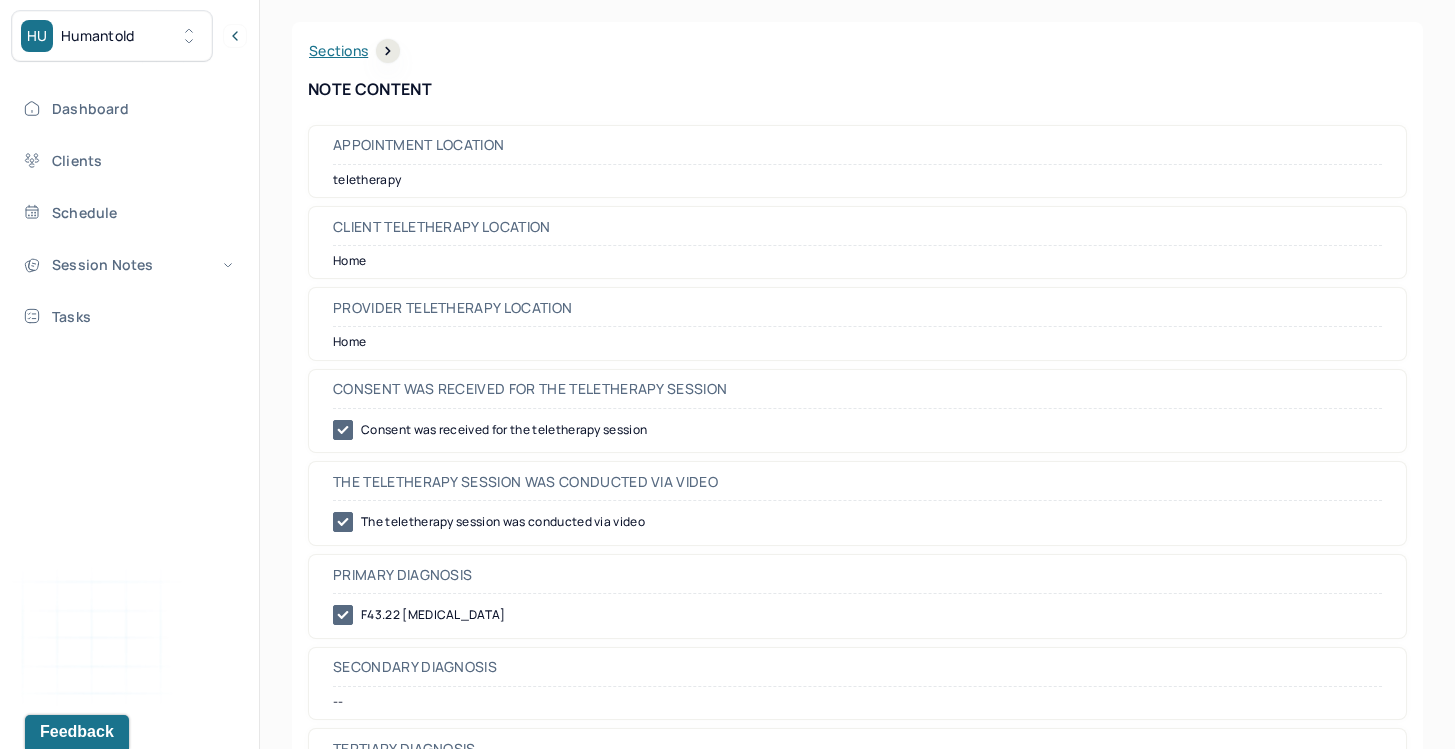 scroll, scrollTop: 0, scrollLeft: 0, axis: both 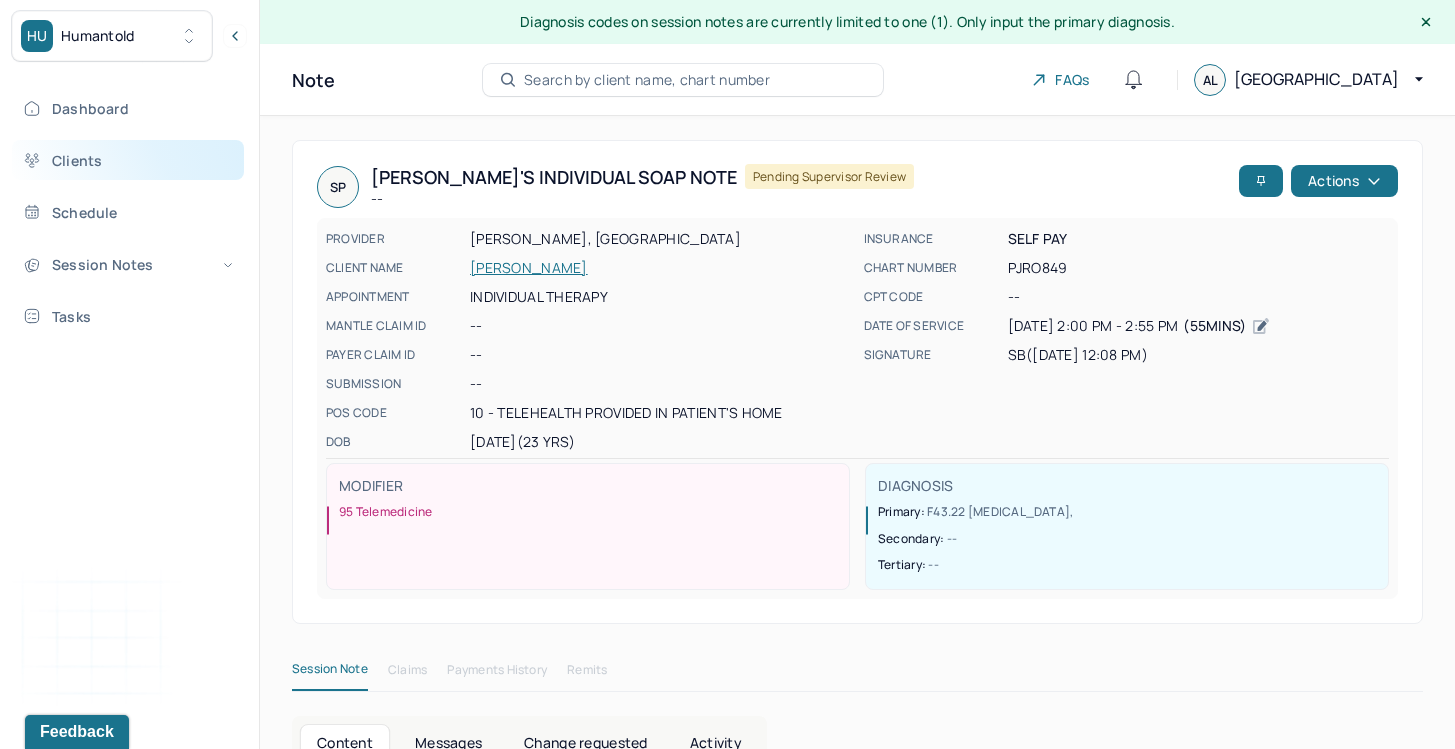 click on "Clients" at bounding box center (128, 160) 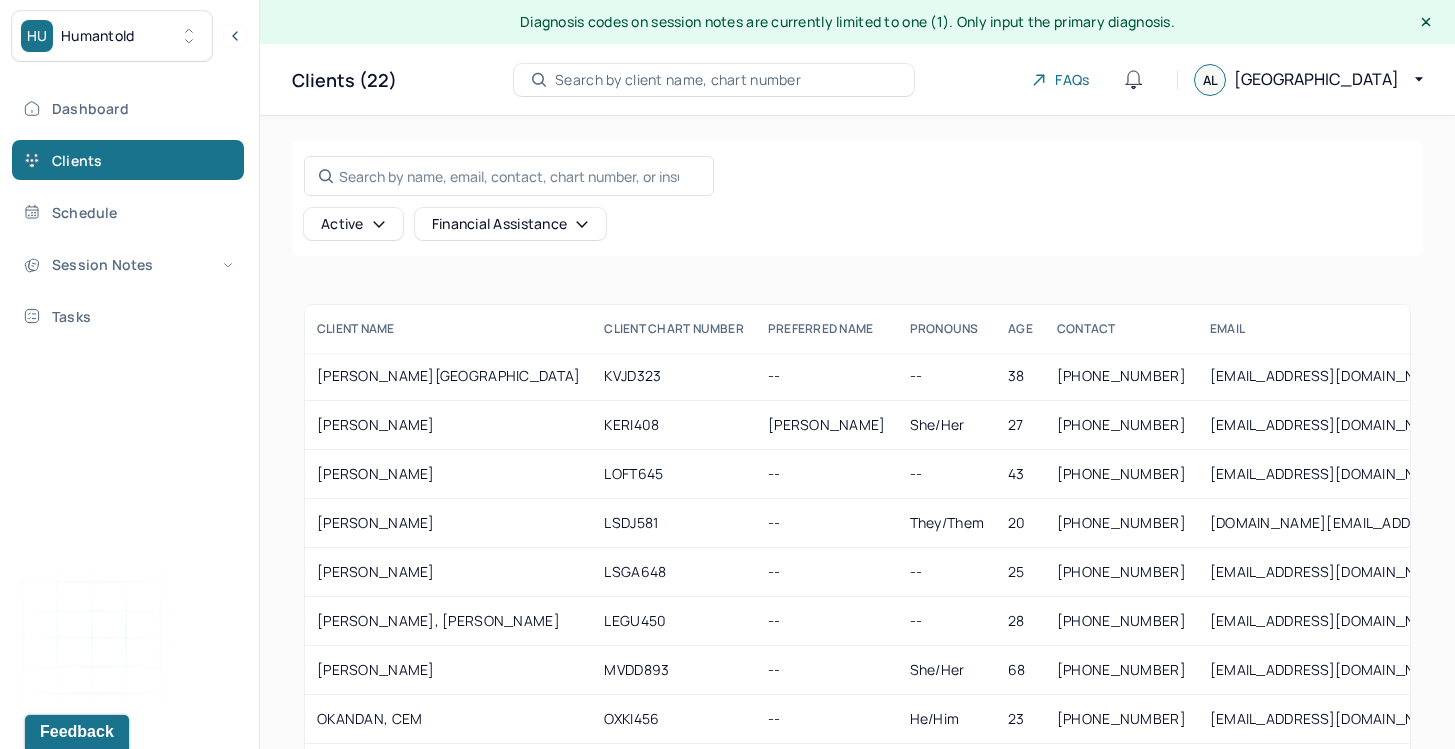 scroll, scrollTop: 590, scrollLeft: 0, axis: vertical 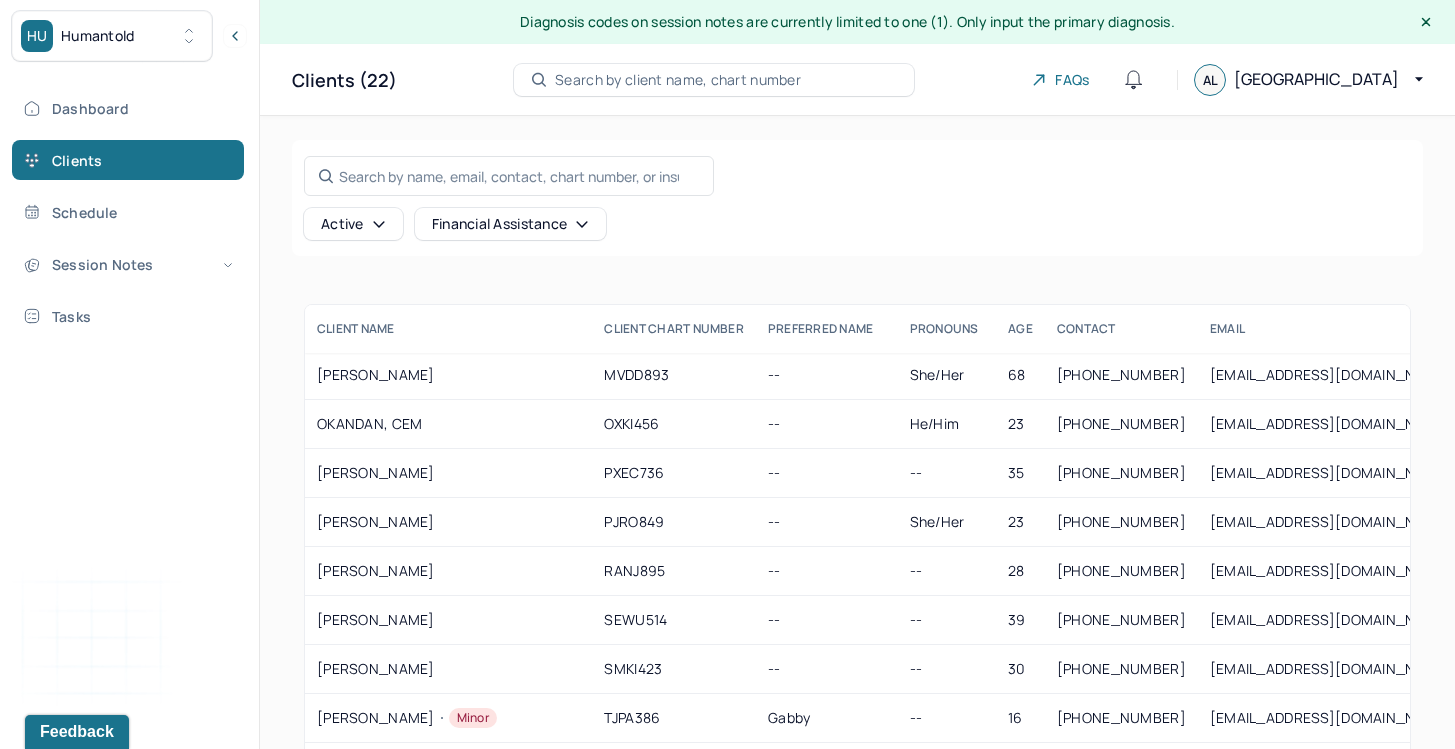 click on "PJRO849" at bounding box center [674, 522] 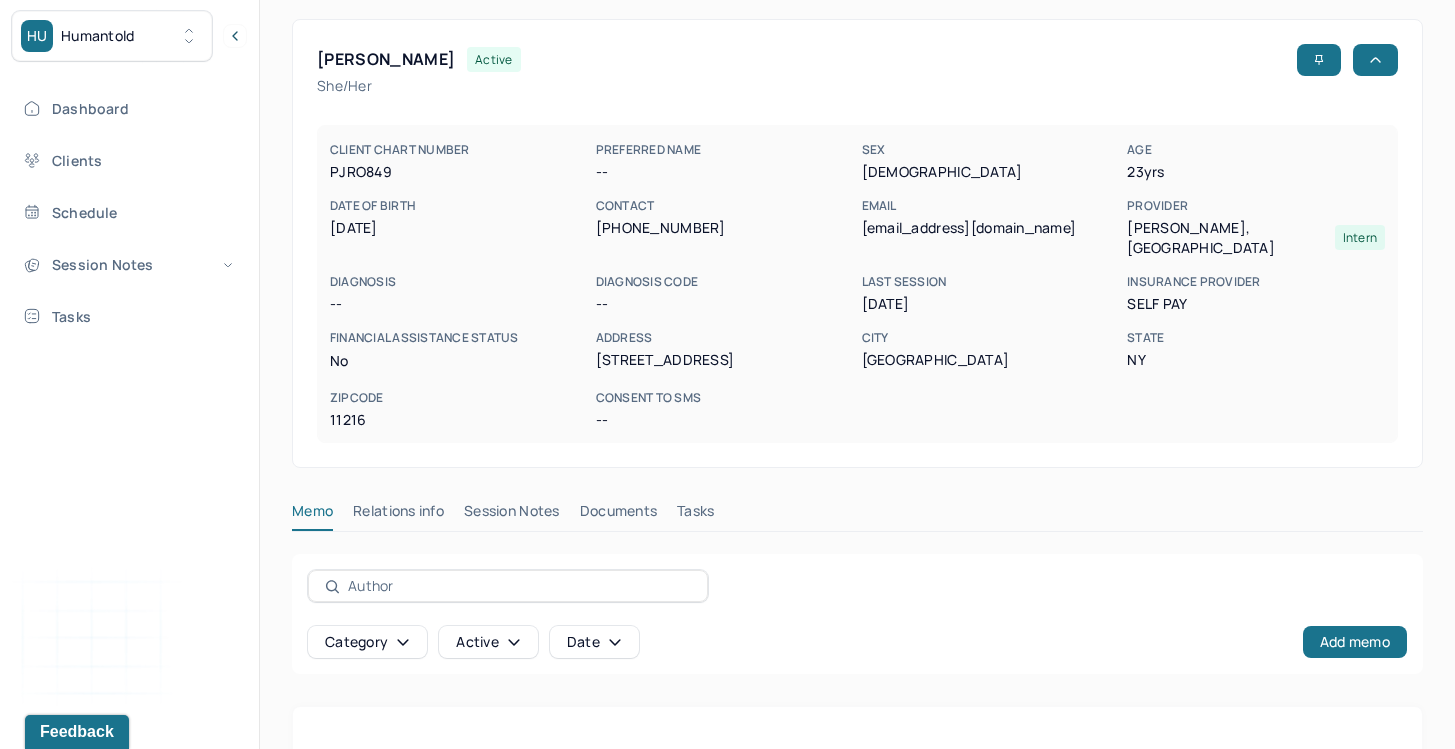 click on "Session Notes" at bounding box center [512, 515] 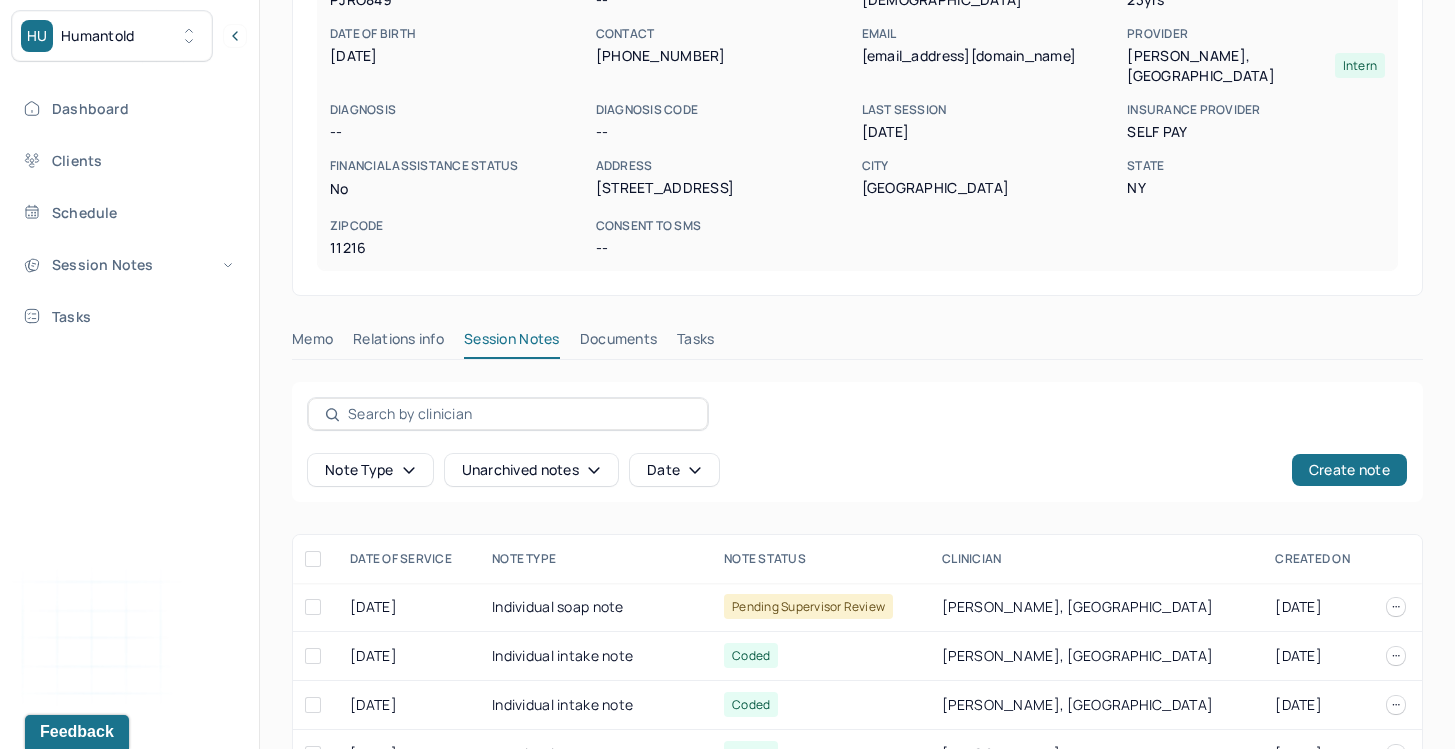 scroll, scrollTop: 318, scrollLeft: 0, axis: vertical 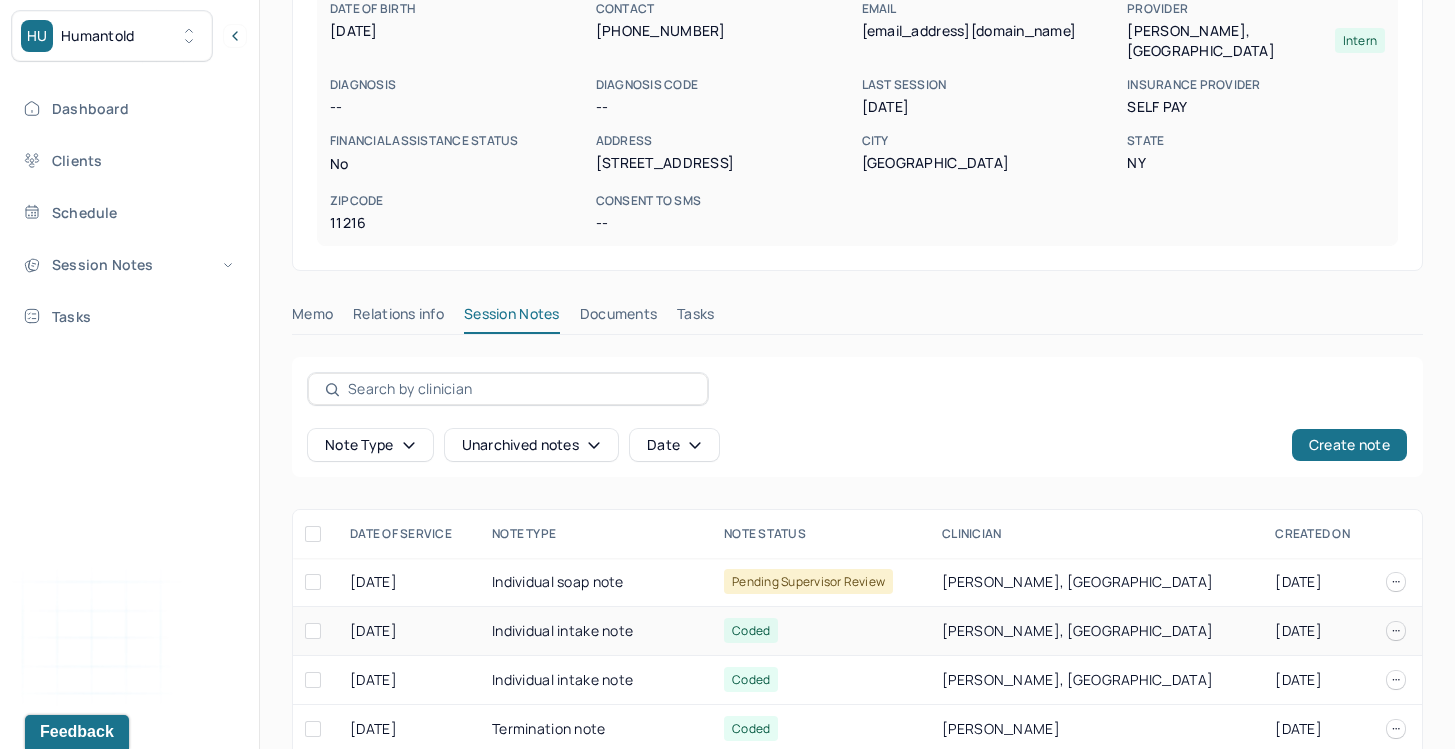 click on "Individual intake note" at bounding box center [596, 631] 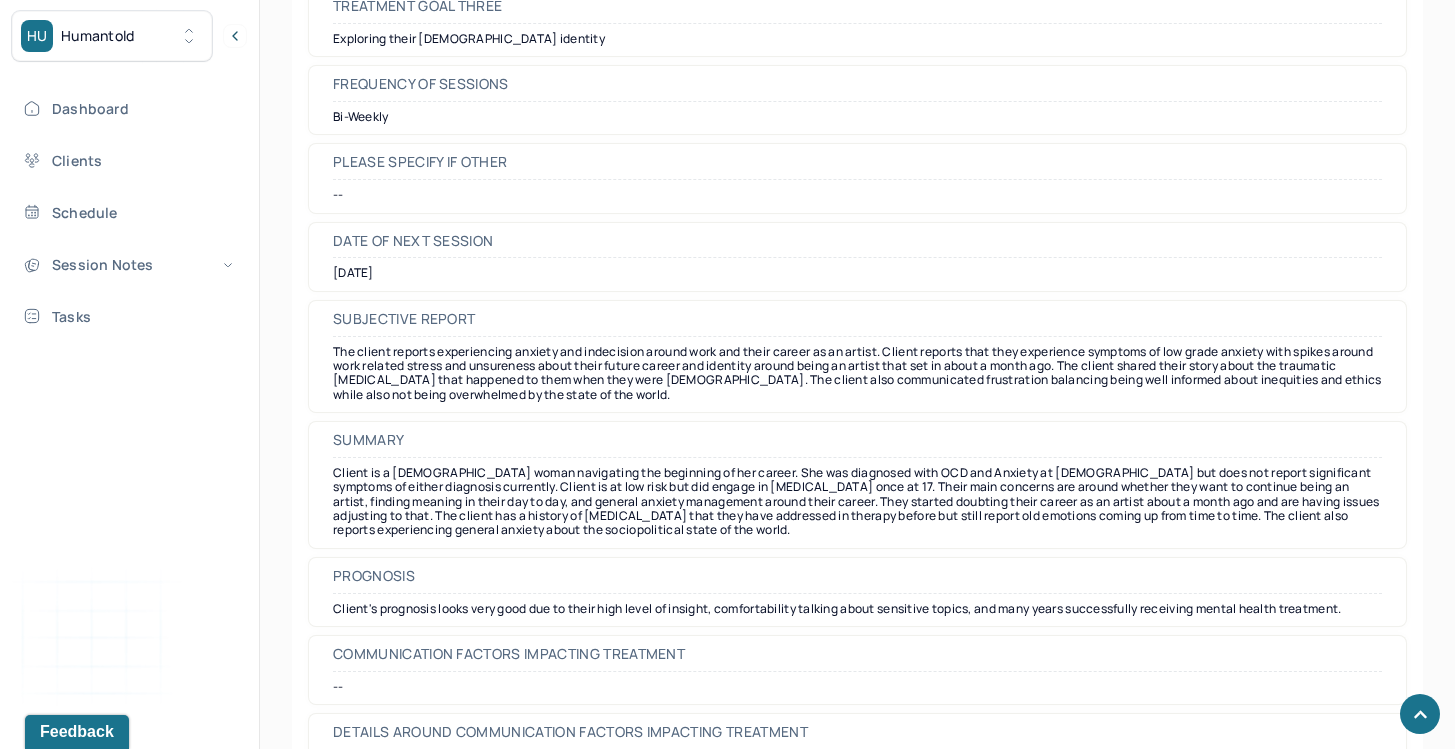 scroll, scrollTop: 9315, scrollLeft: 0, axis: vertical 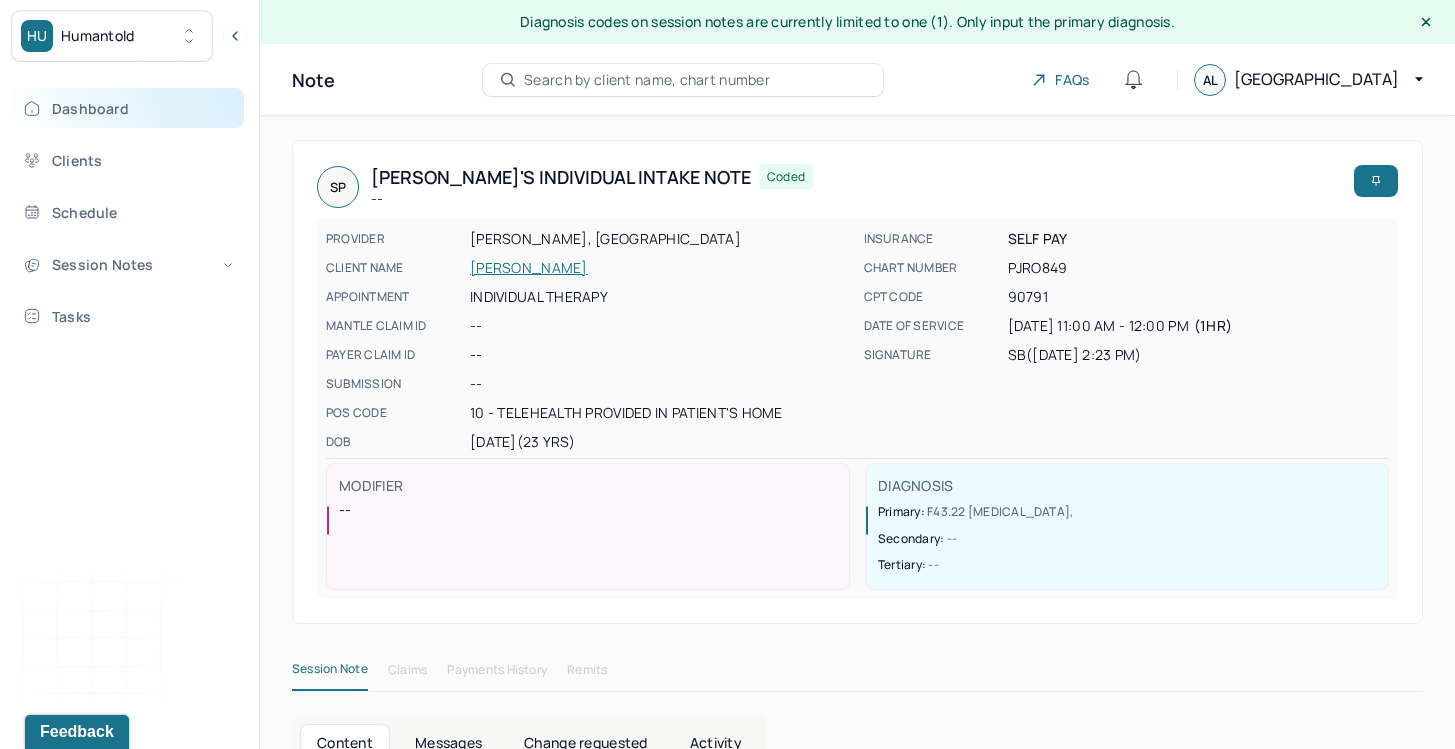 click on "Dashboard" at bounding box center (128, 108) 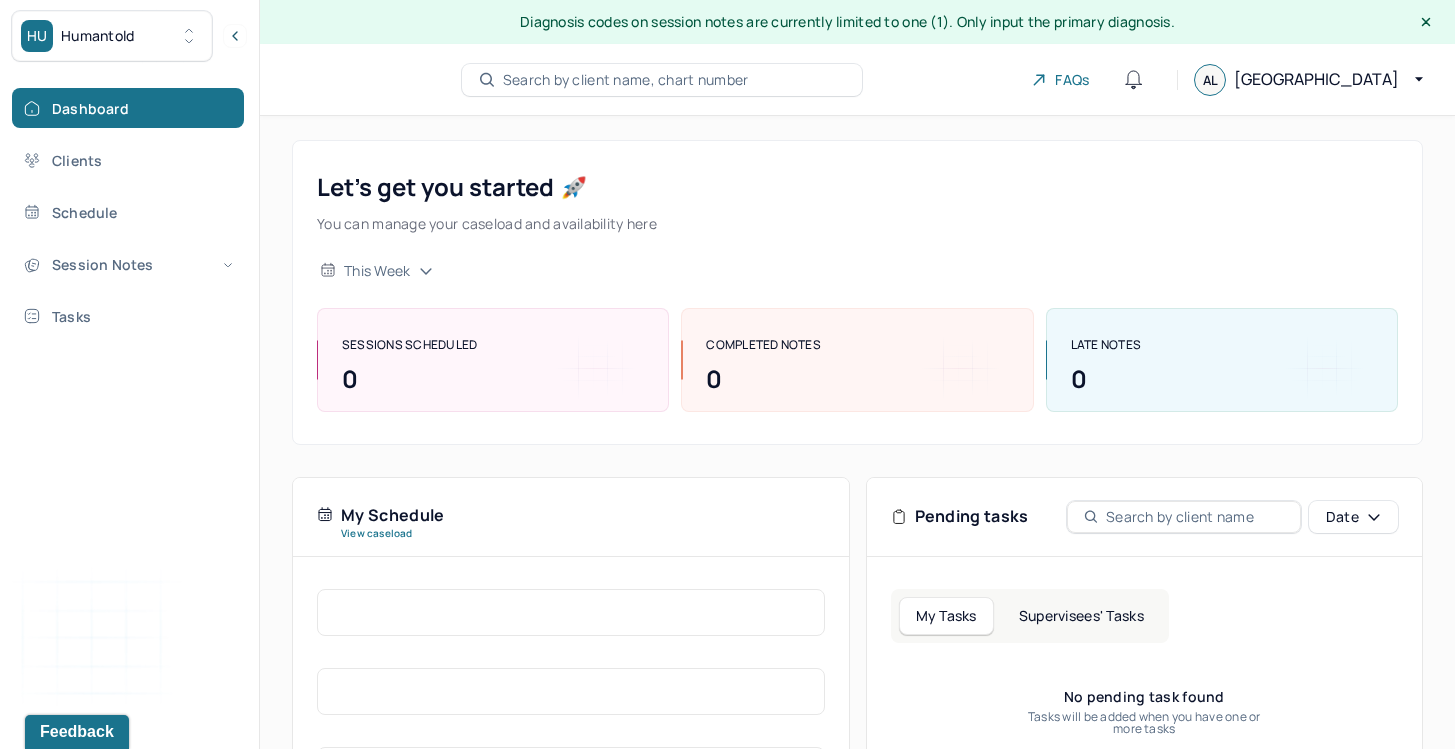 click on "Supervisees' Tasks" at bounding box center [1081, 616] 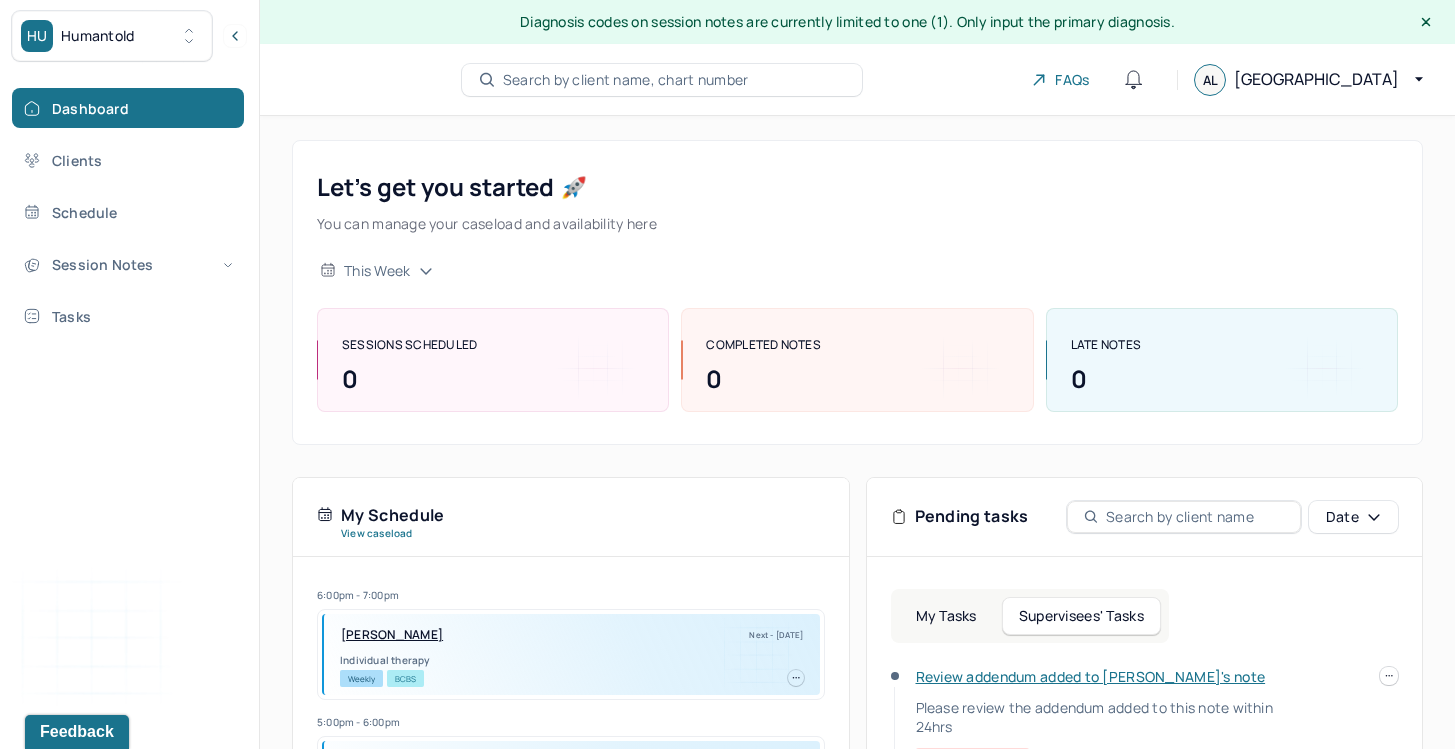 click on "Review addendum added to [PERSON_NAME]'s note" at bounding box center [1091, 676] 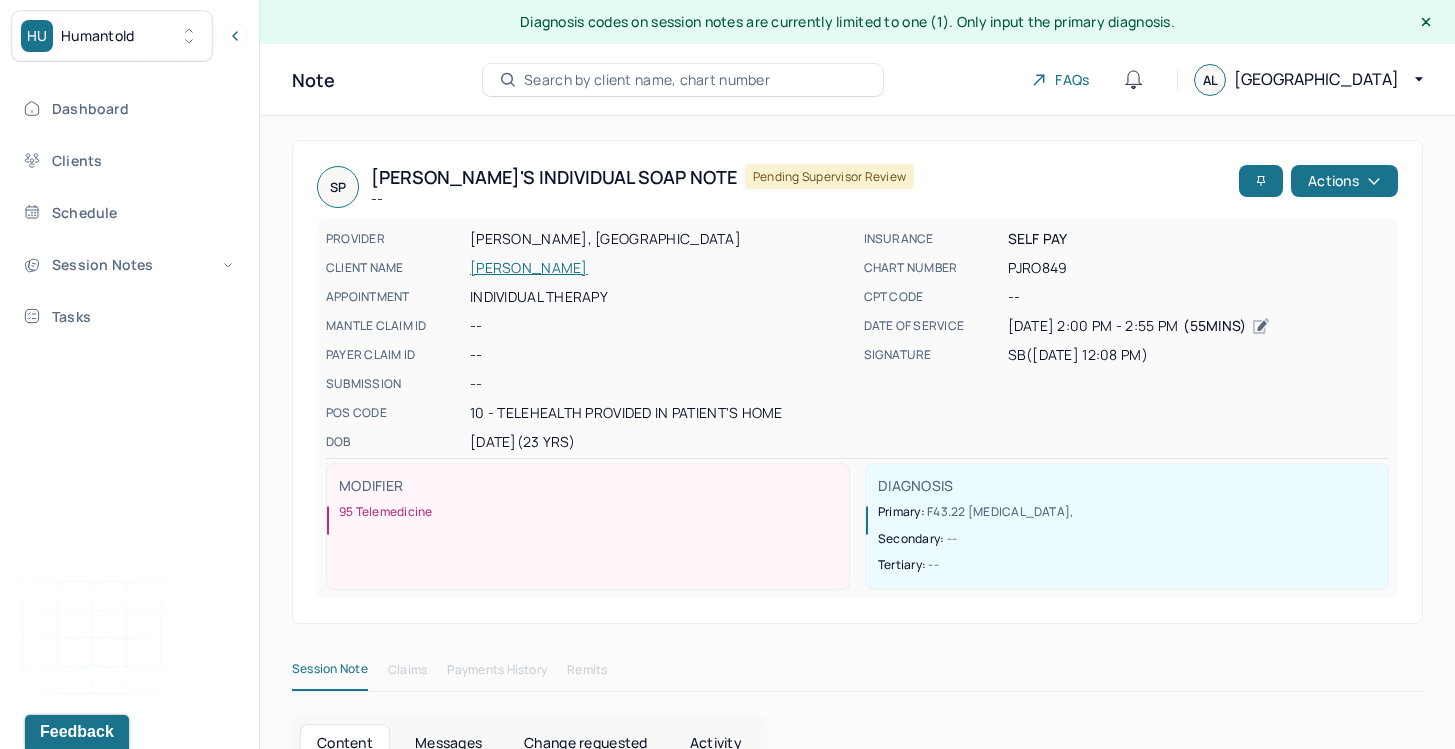 click on "SP Sadie's   Individual soap note -- Pending supervisor review       Actions   PROVIDER [PERSON_NAME], SIERRA CLIENT NAME [PERSON_NAME] APPOINTMENT Individual therapy   MANTLE CLAIM ID -- PAYER CLAIM ID -- SUBMISSION -- POS CODE 10 - Telehealth Provided in Patient's Home DOB [DEMOGRAPHIC_DATA]  (23 Yrs) INSURANCE Self pay CHART NUMBER PJRO849 CPT CODE -- DATE OF SERVICE [DATE]   2:00 PM   -   2:55 PM ( 55mins )     SIGNATURE SB  ([DATE] 12:08 PM) MODIFIER 95 Telemedicine DIAGNOSIS Primary:   F43.22 [MEDICAL_DATA] ,  Secondary:   -- Tertiary:   --" at bounding box center (857, 382) 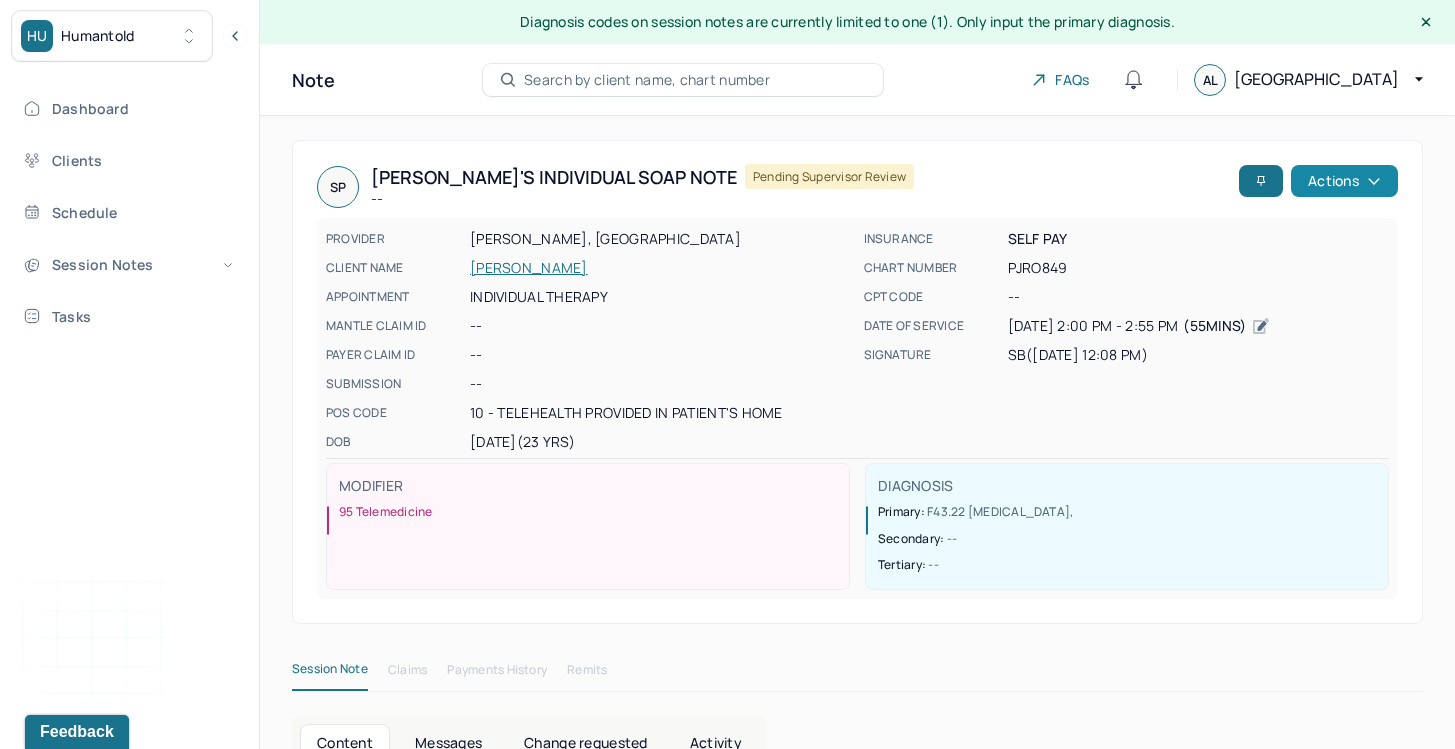 click on "Actions" at bounding box center (1344, 181) 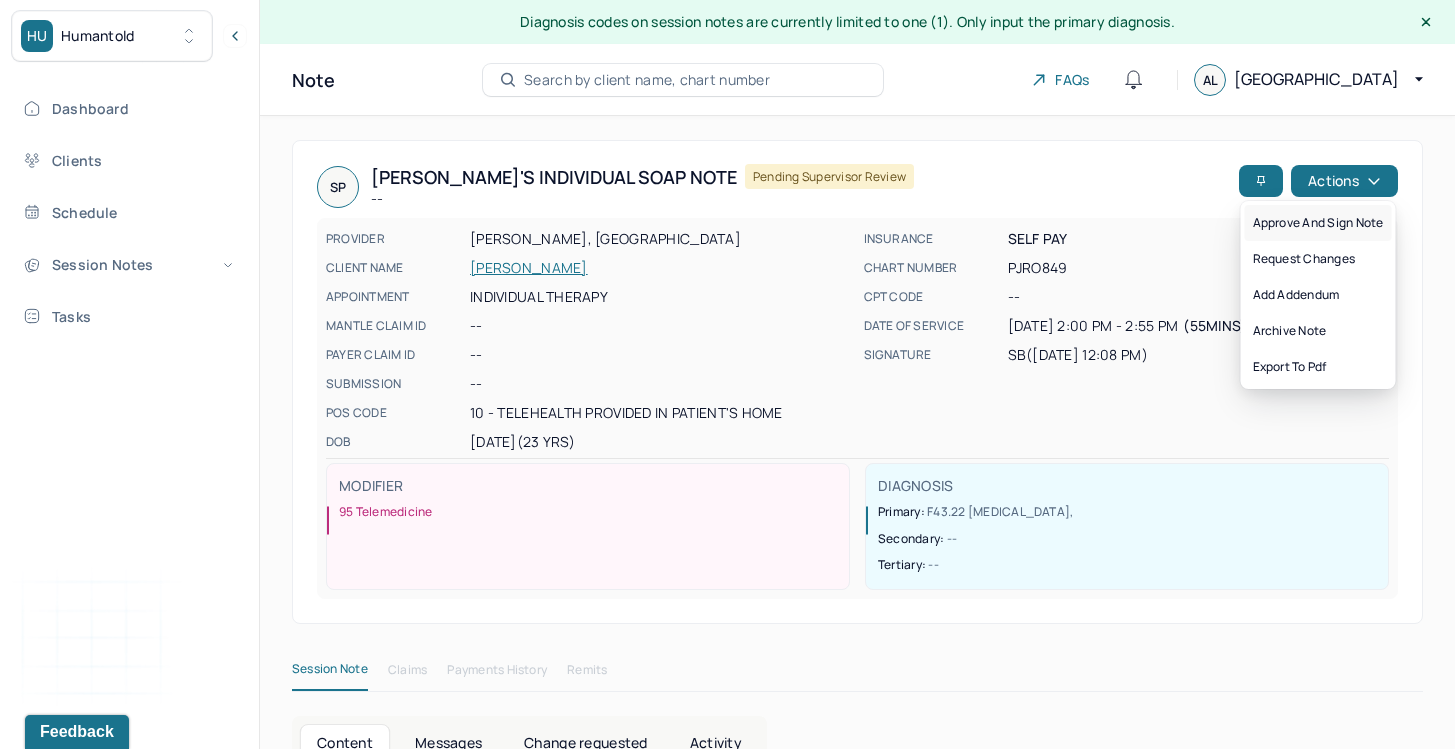 click on "Approve and sign note" at bounding box center [1318, 223] 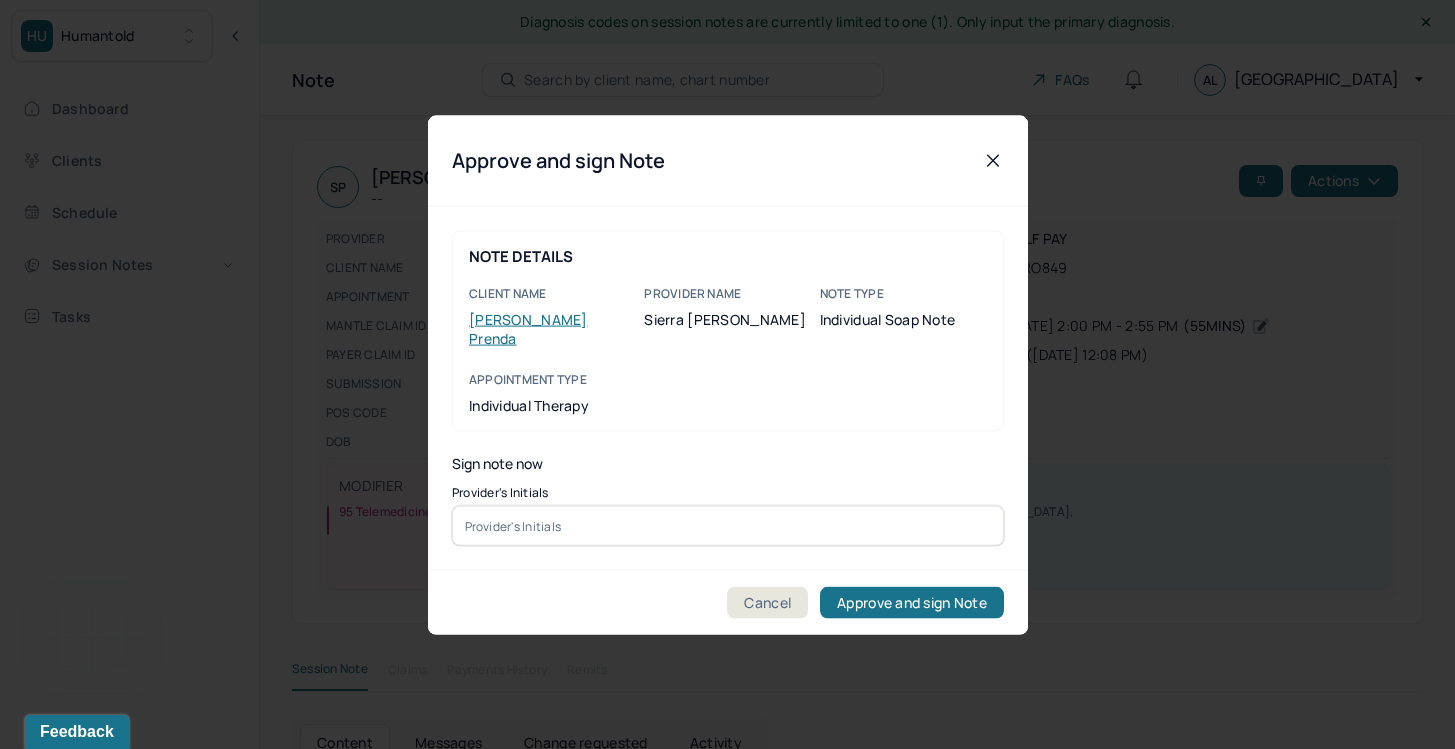 click on "NOTE DETAILS Client name [PERSON_NAME] Provider name Sierra [PERSON_NAME] Note type Individual soap note Appointment Type individual therapy Sign note now Provider's Initials" at bounding box center [728, 388] 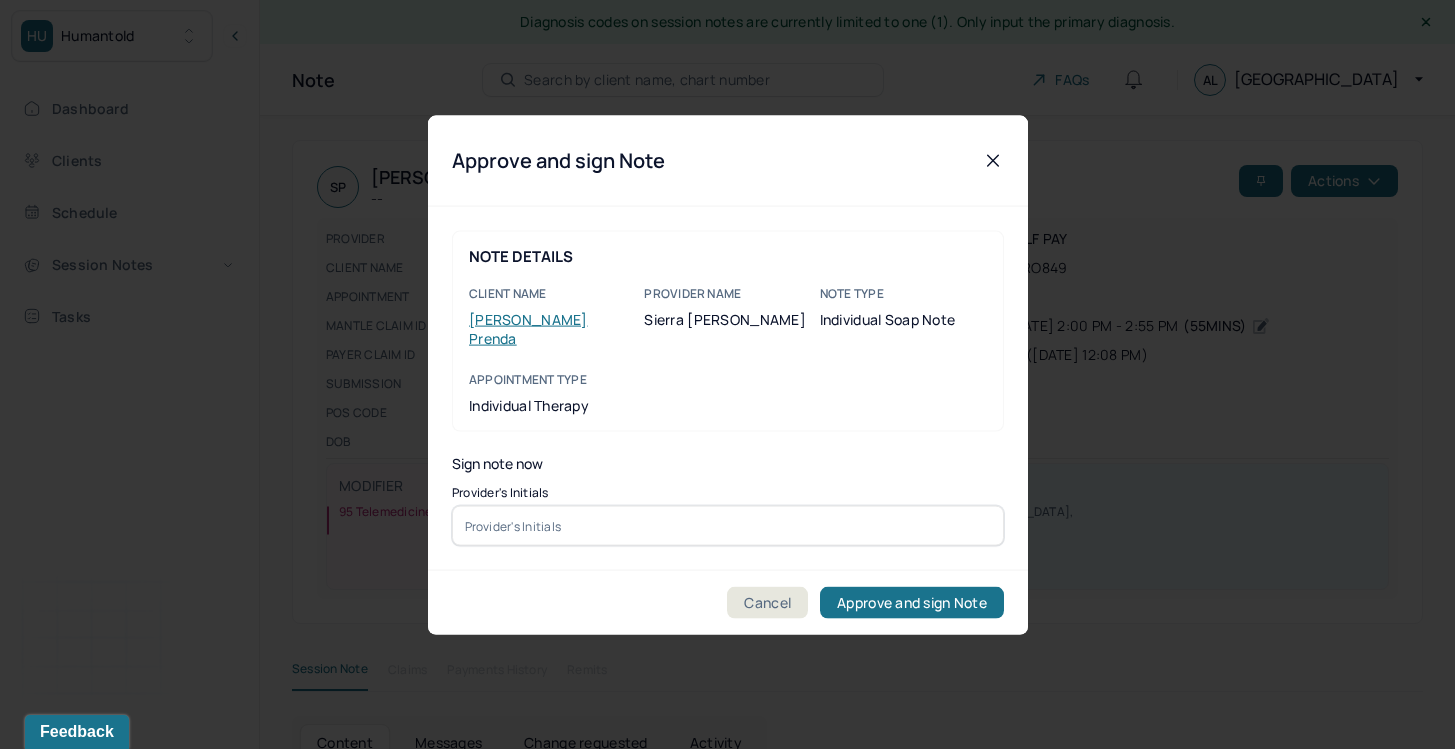 click at bounding box center [728, 526] 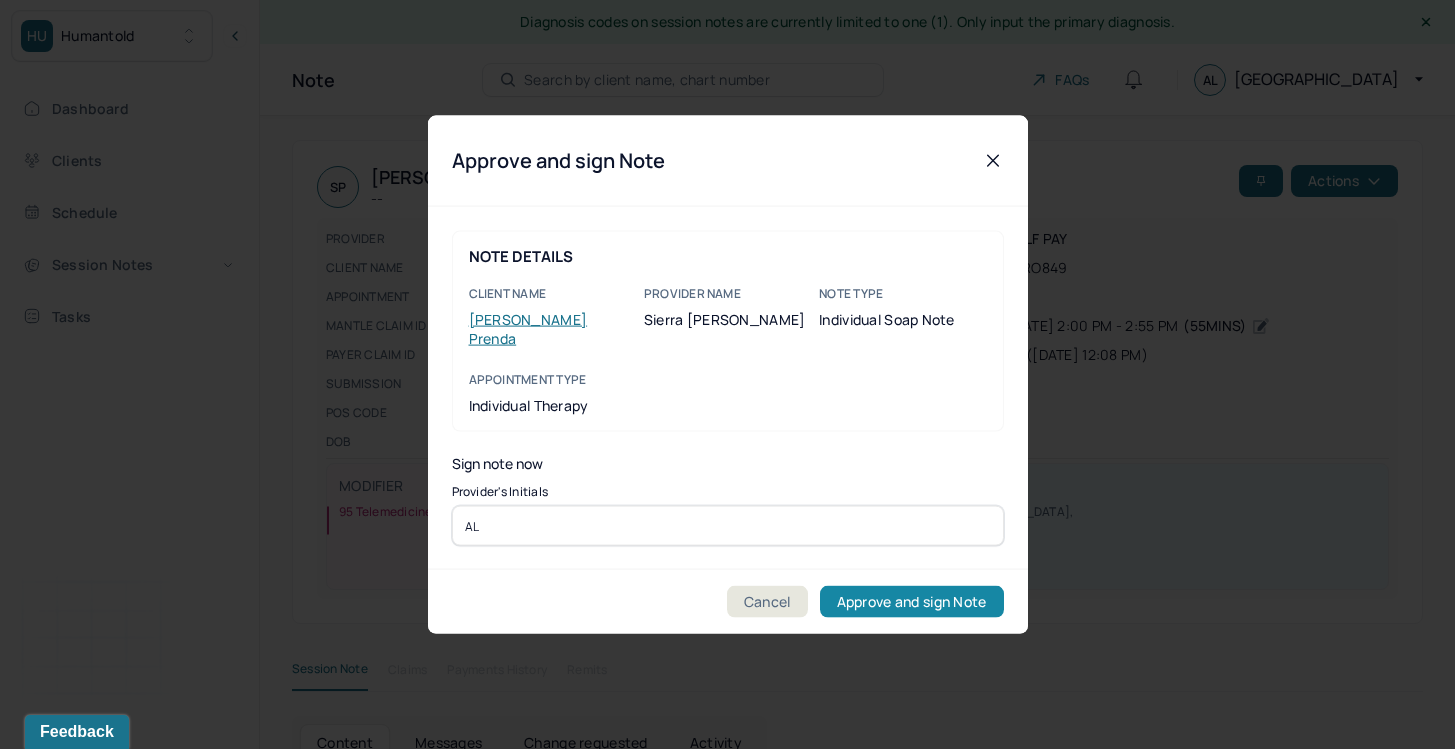 type on "AL" 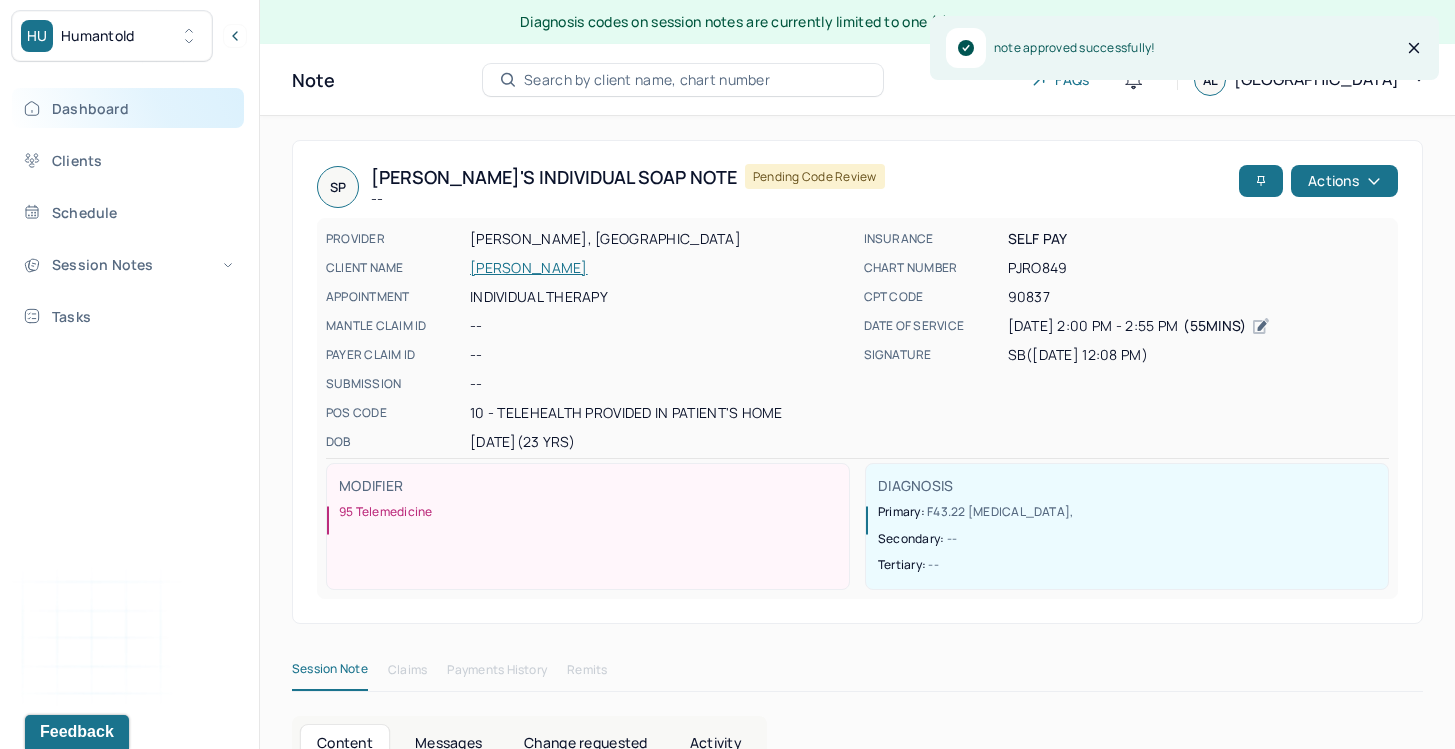 click on "Dashboard" at bounding box center [128, 108] 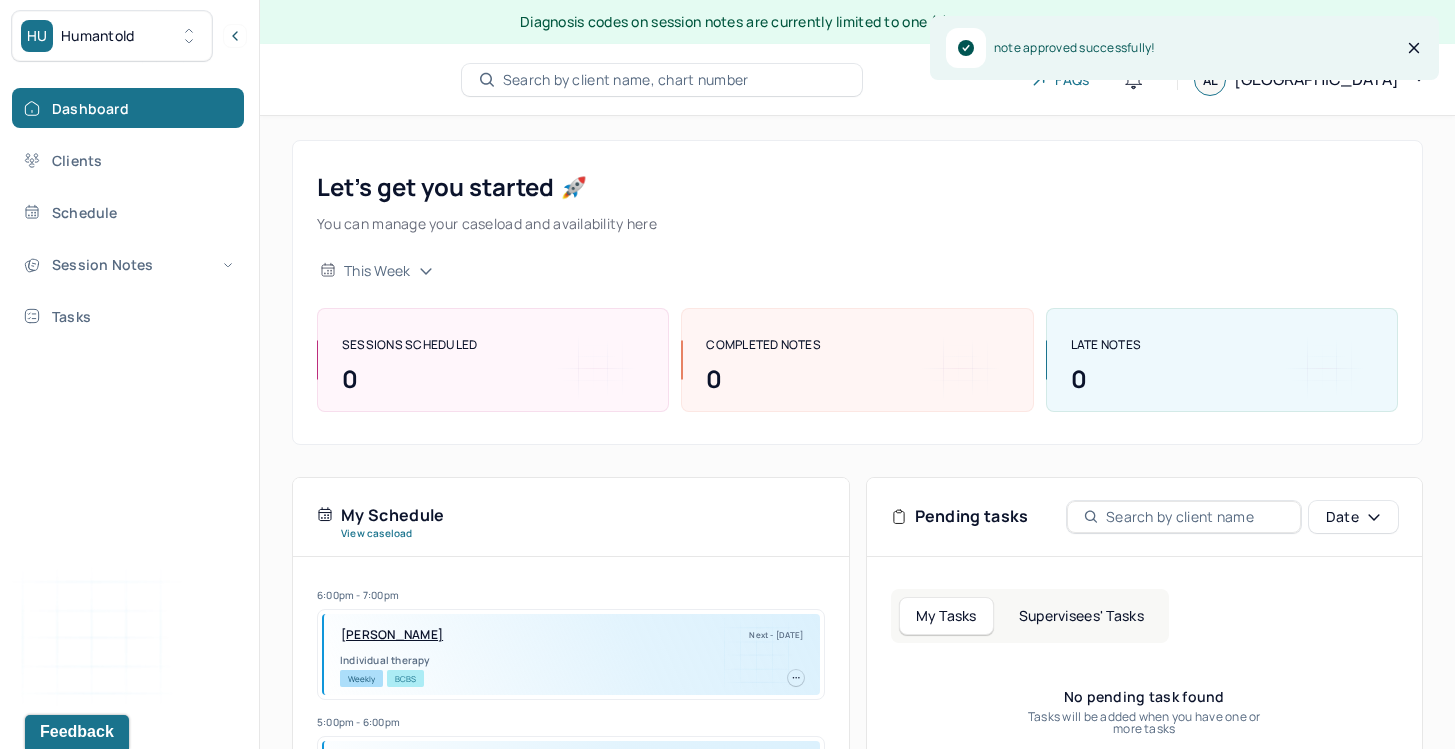 click on "Supervisees' Tasks" at bounding box center [1081, 616] 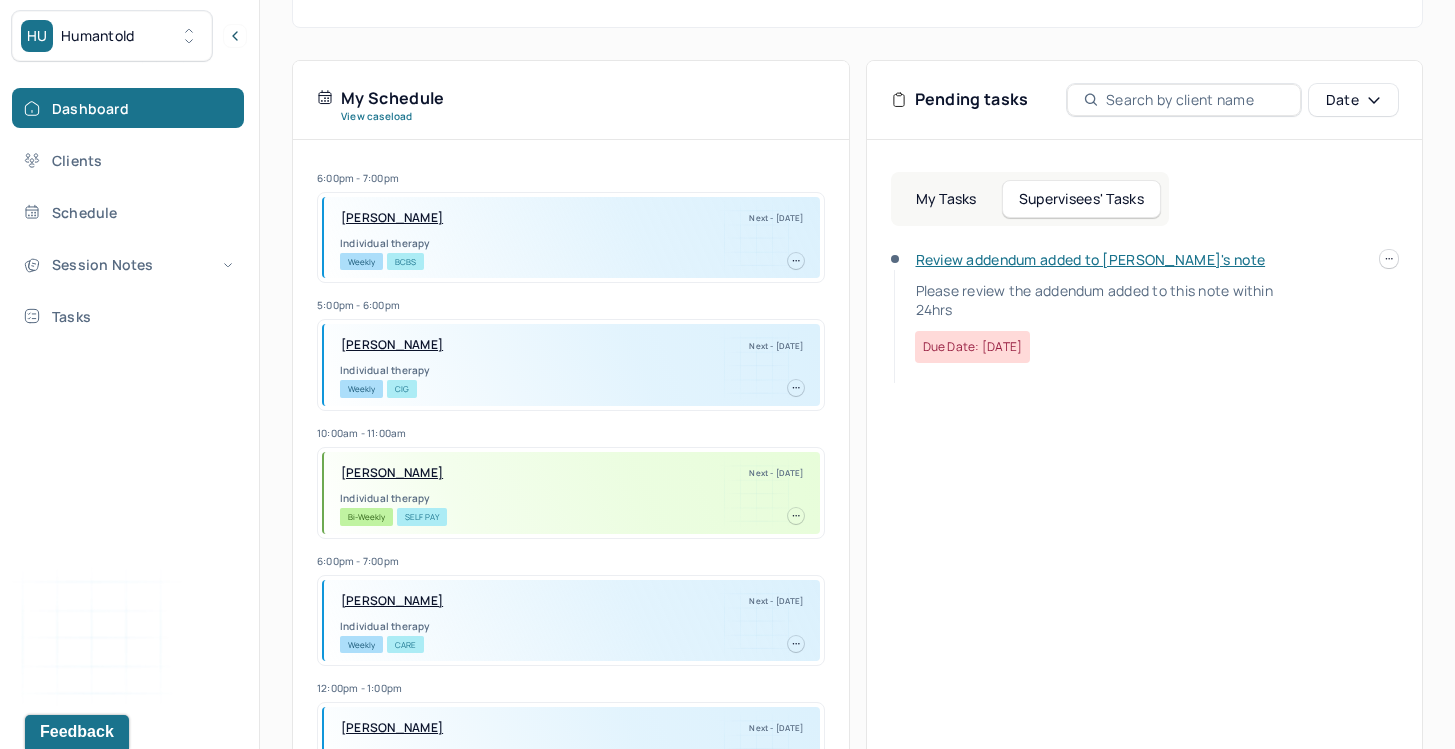 scroll, scrollTop: 450, scrollLeft: 0, axis: vertical 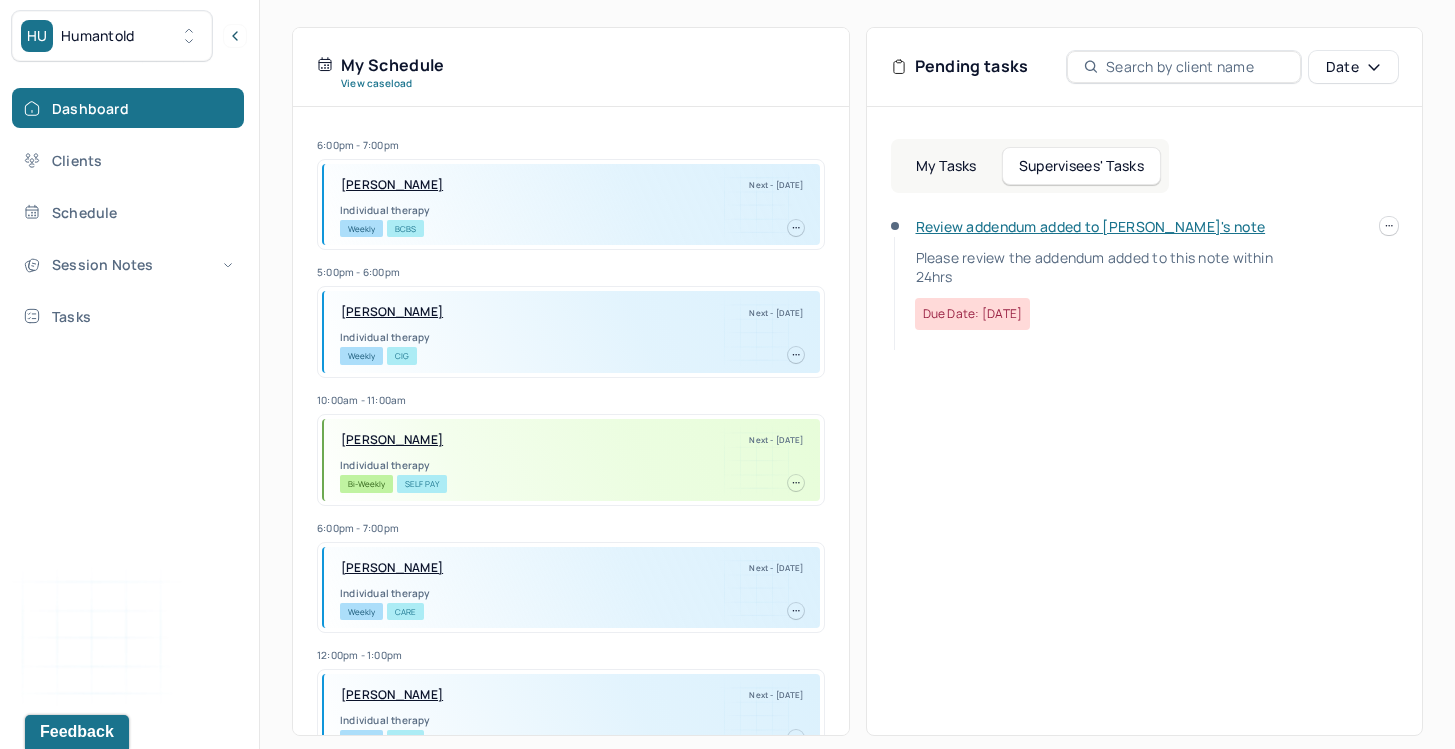 click on "Review addendum added to [PERSON_NAME]'s note Please review the addendum added to this note within 24hrs Due date: [DATE]" at bounding box center [1094, 273] 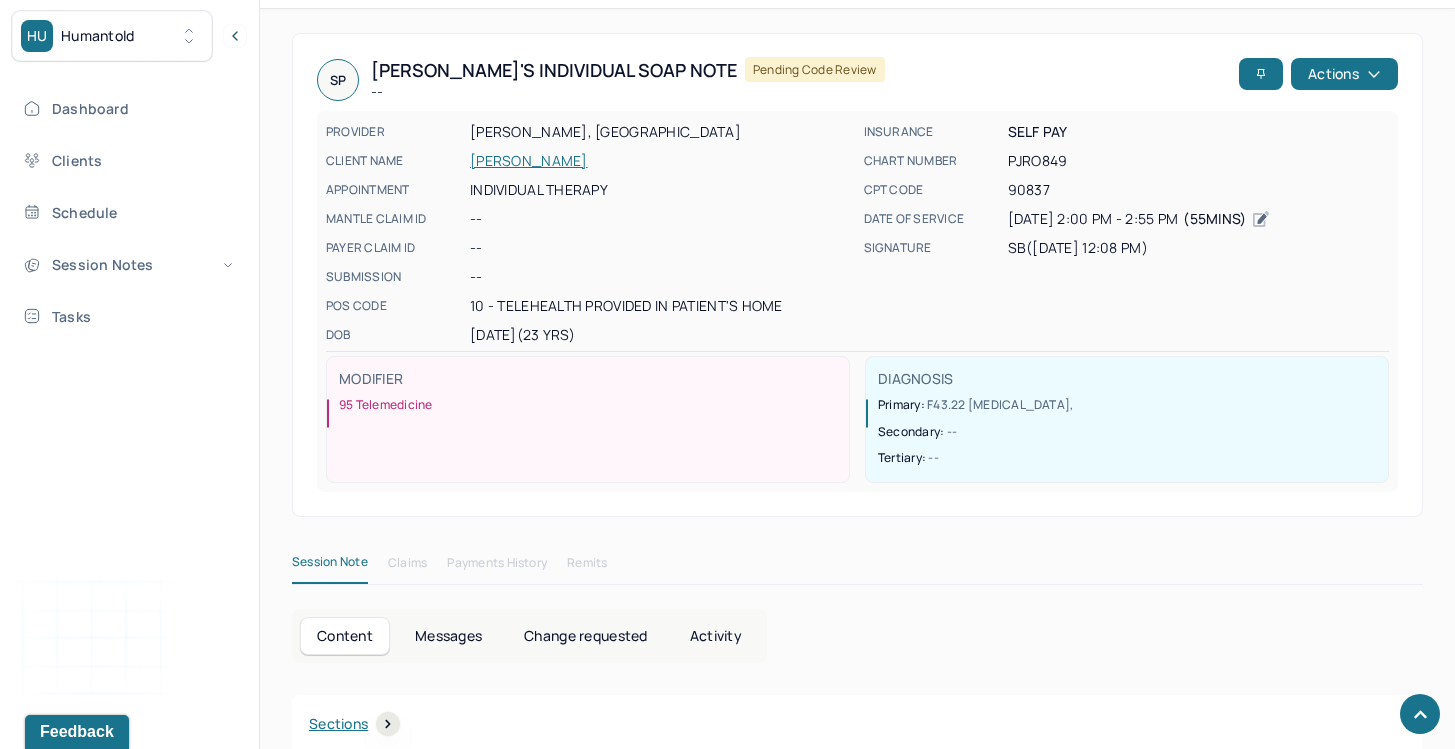 scroll, scrollTop: 0, scrollLeft: 0, axis: both 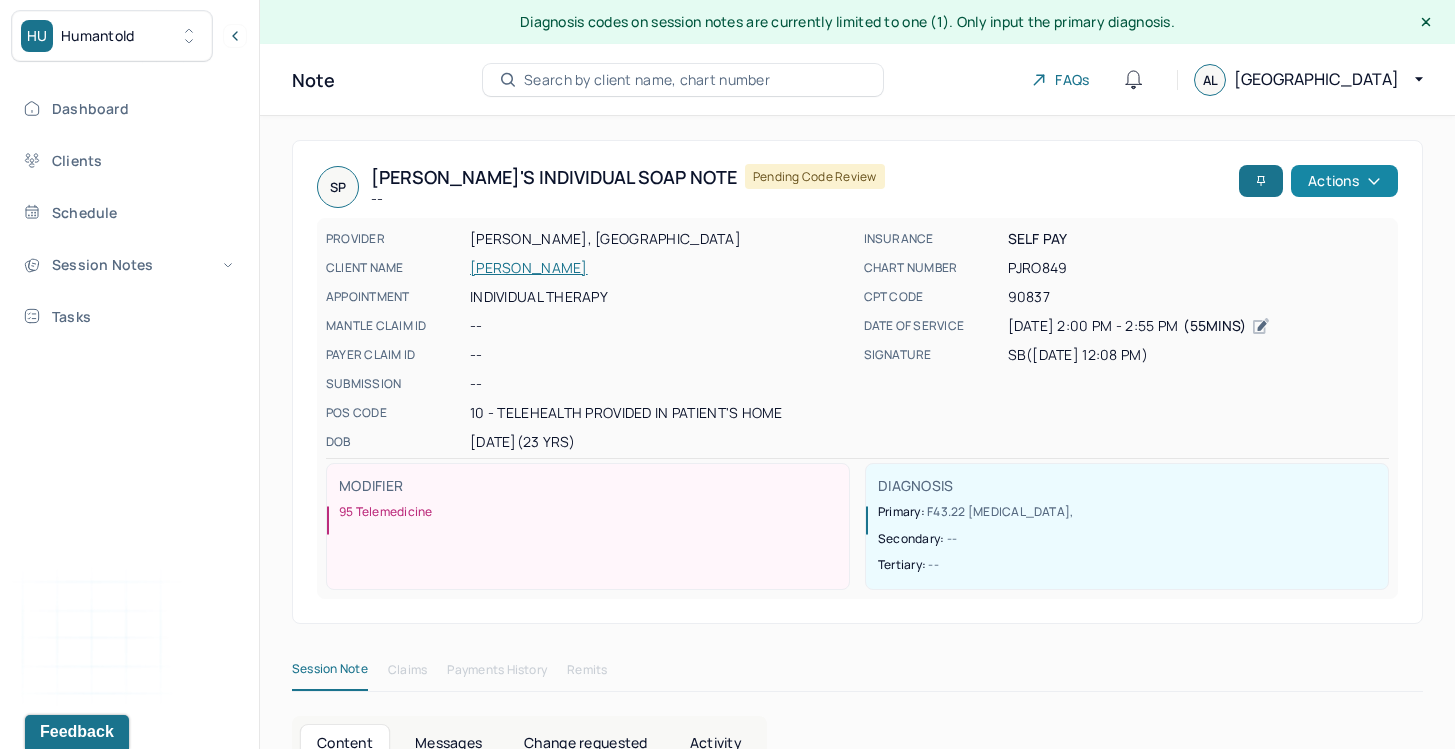 click on "Actions" at bounding box center (1344, 181) 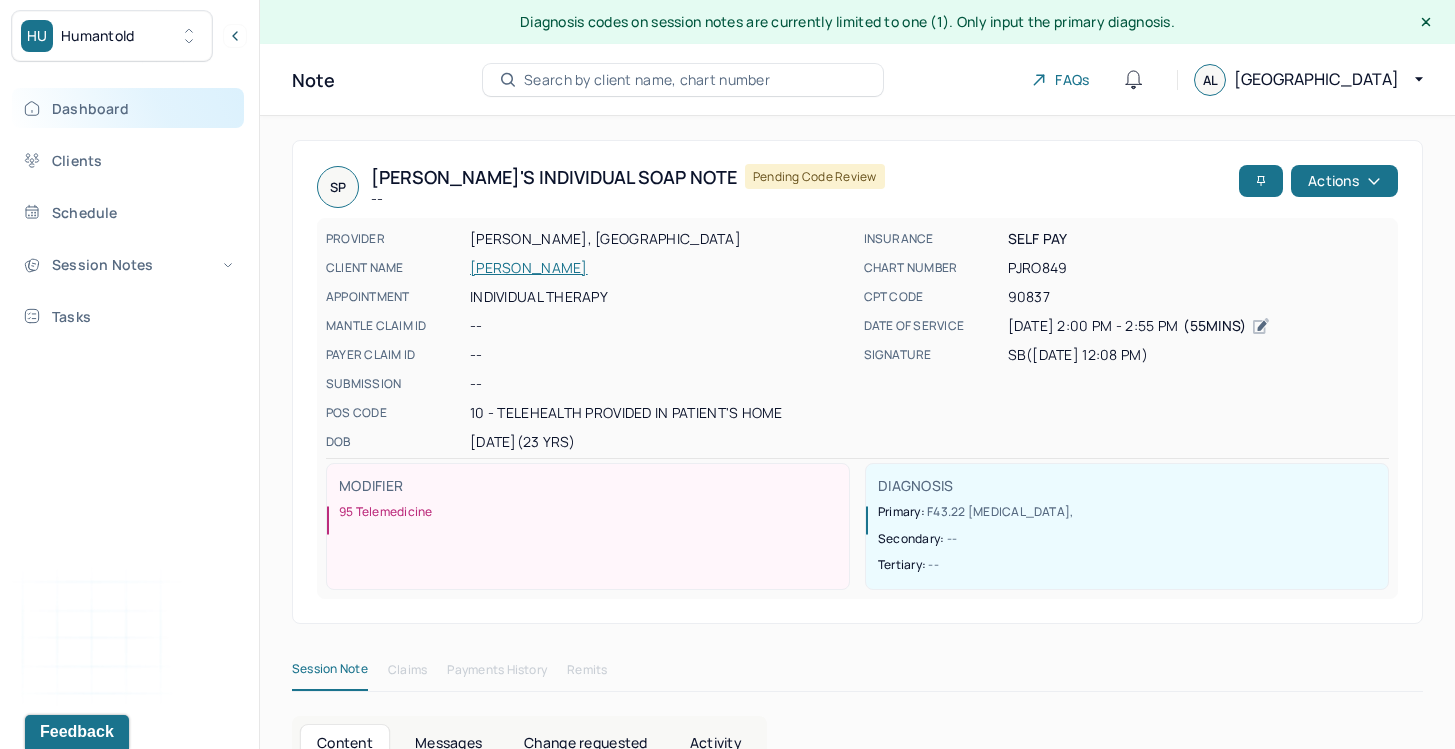 click on "Dashboard" at bounding box center [128, 108] 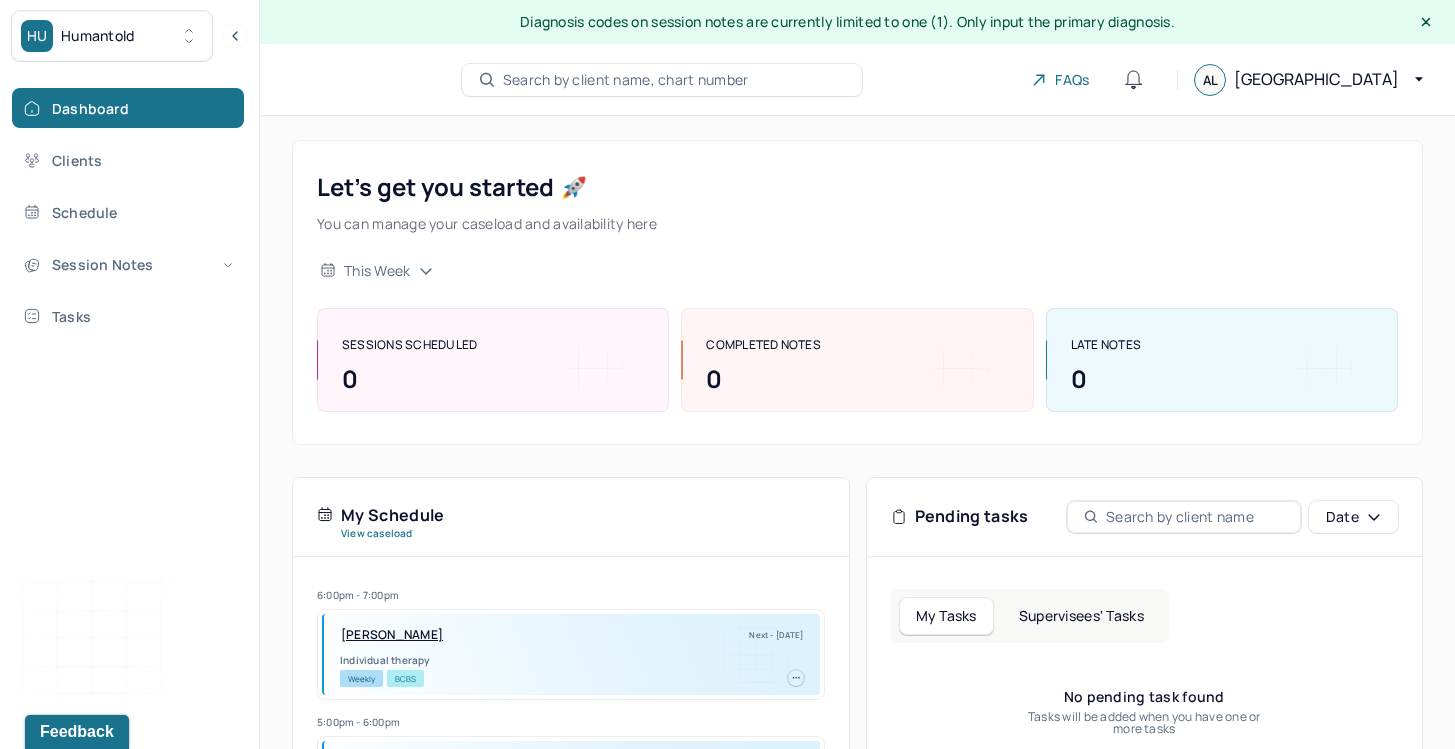 click on "Supervisees' Tasks" at bounding box center (1081, 616) 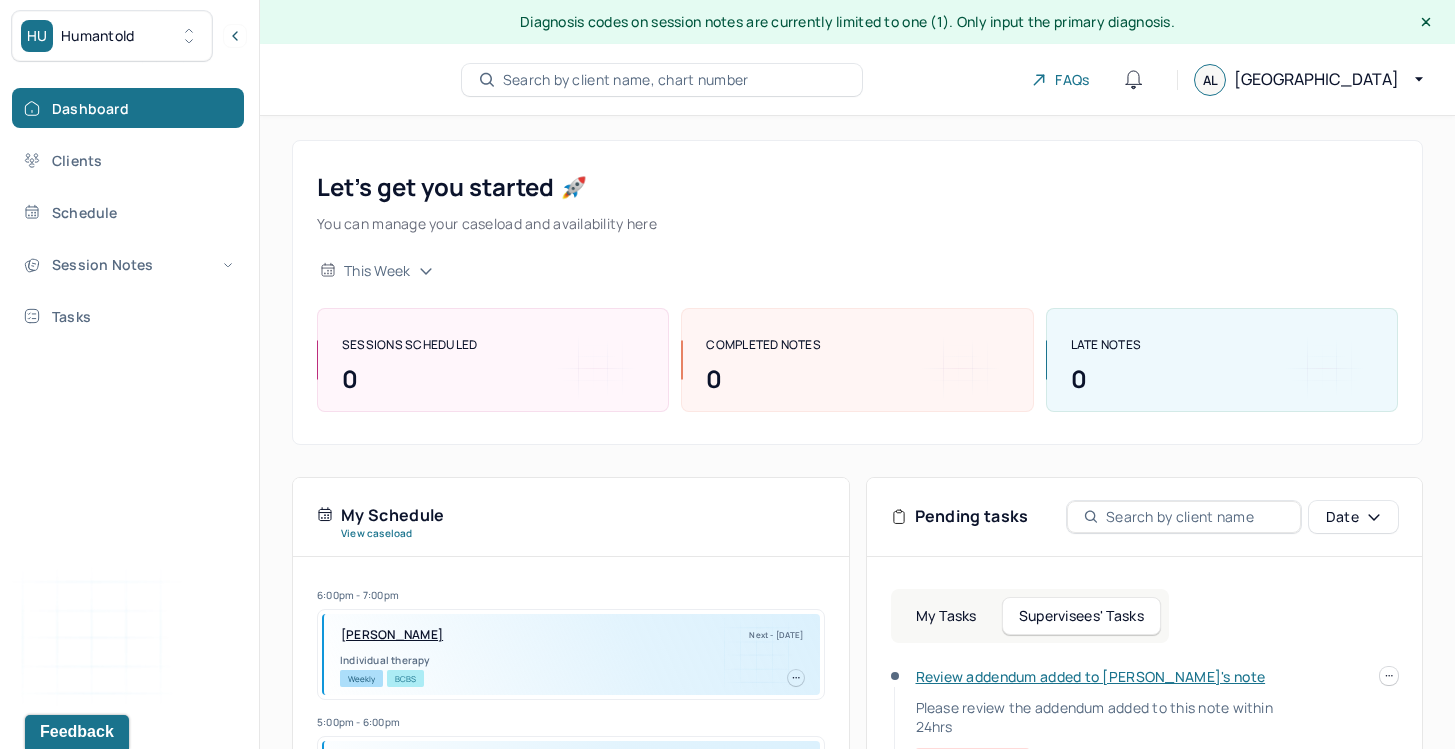 click on "Review addendum added to [PERSON_NAME]'s note Please review the addendum added to this note within 24hrs Due date: [DATE]" at bounding box center (1145, 735) 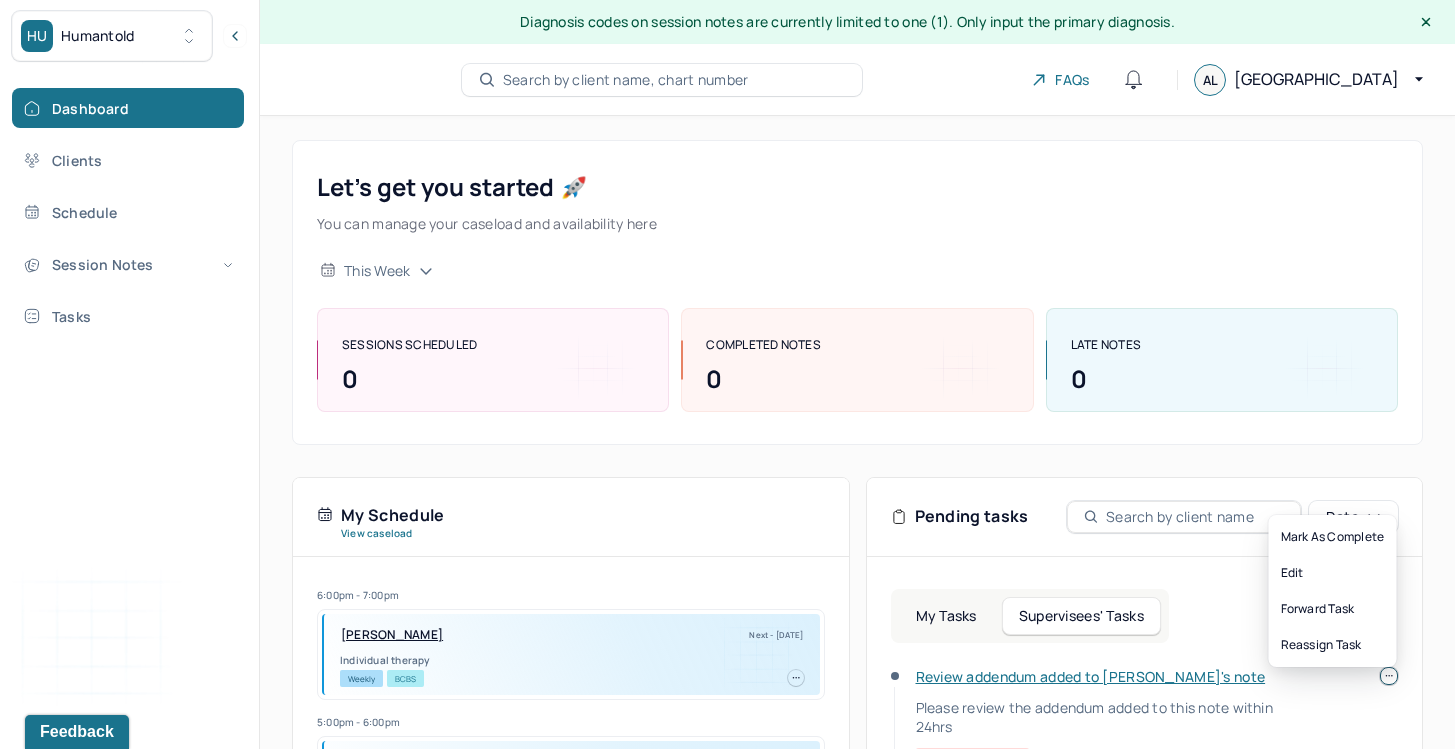 click at bounding box center [1389, 676] 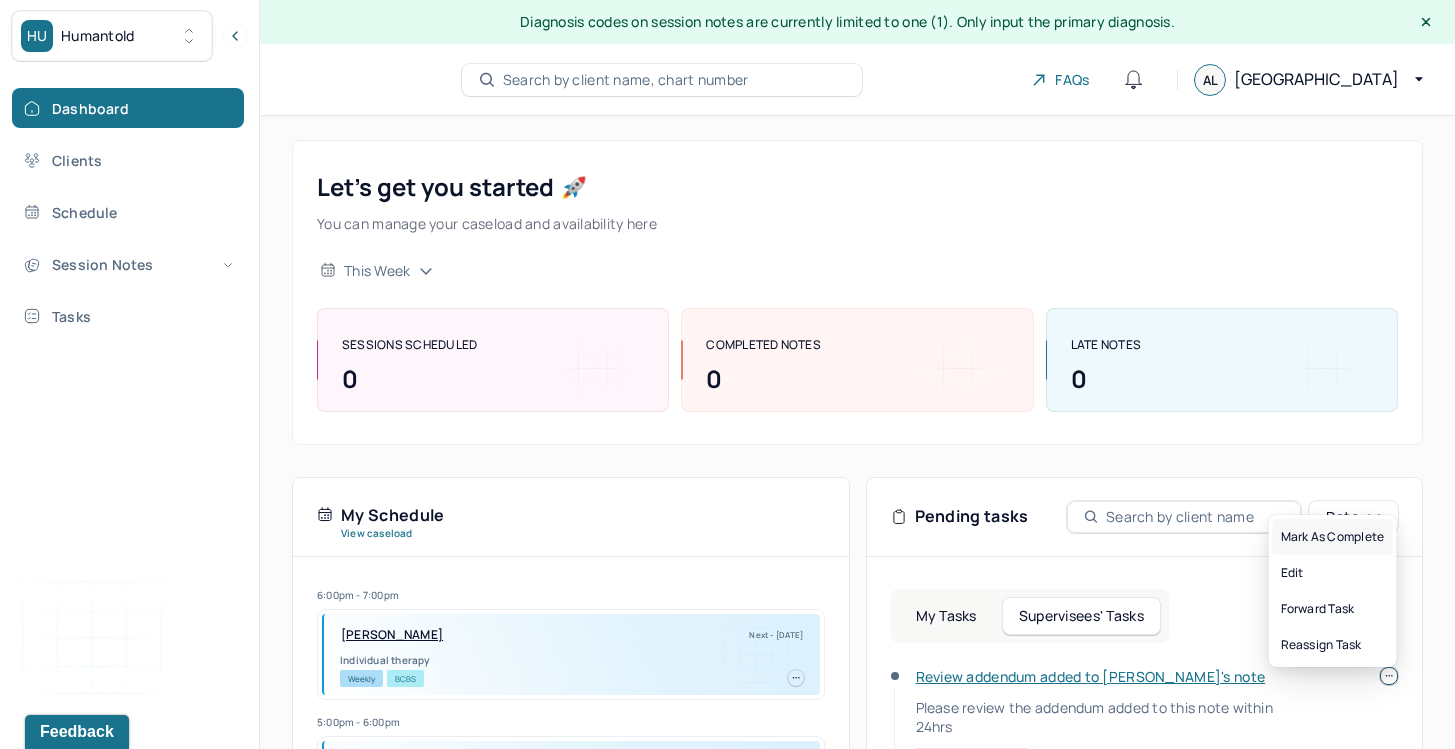 click on "Mark as complete" at bounding box center [1333, 537] 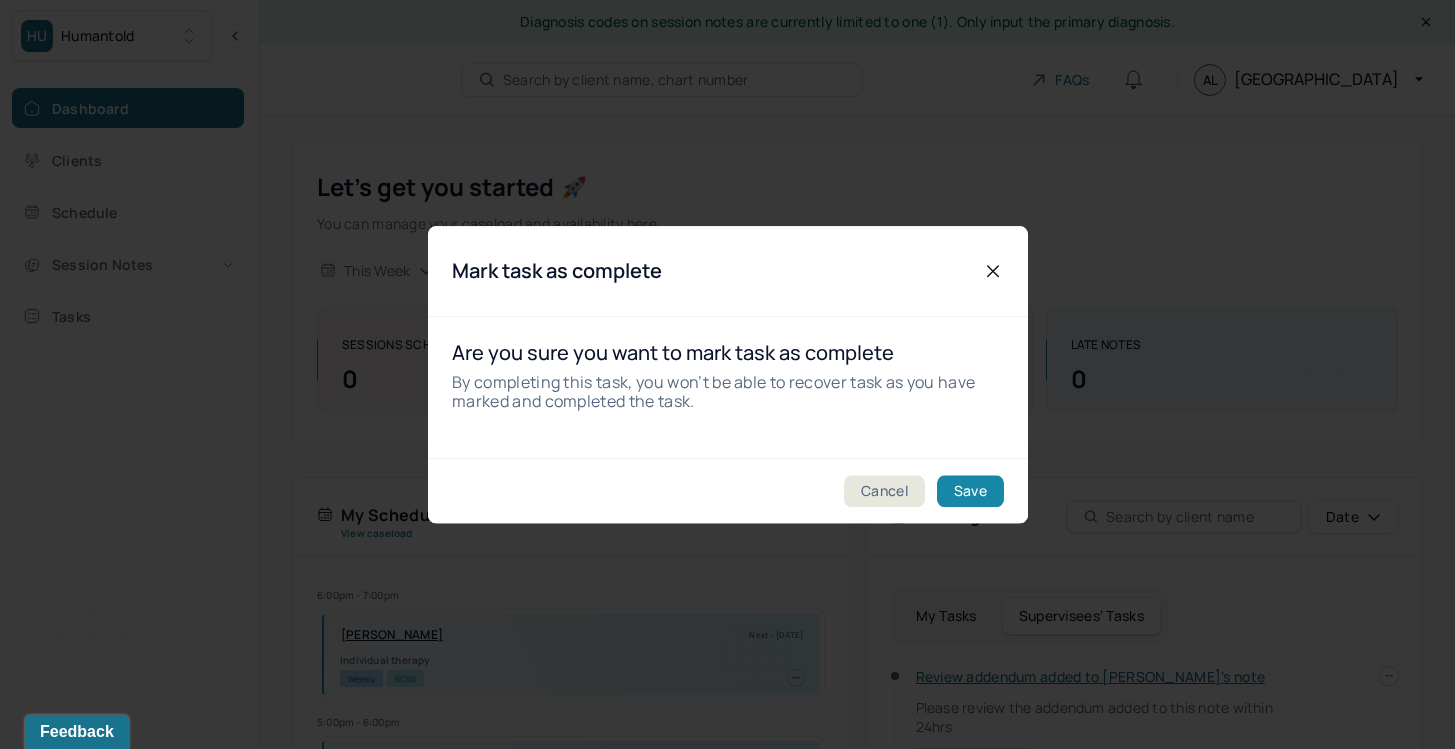 click on "Save" at bounding box center [969, 491] 